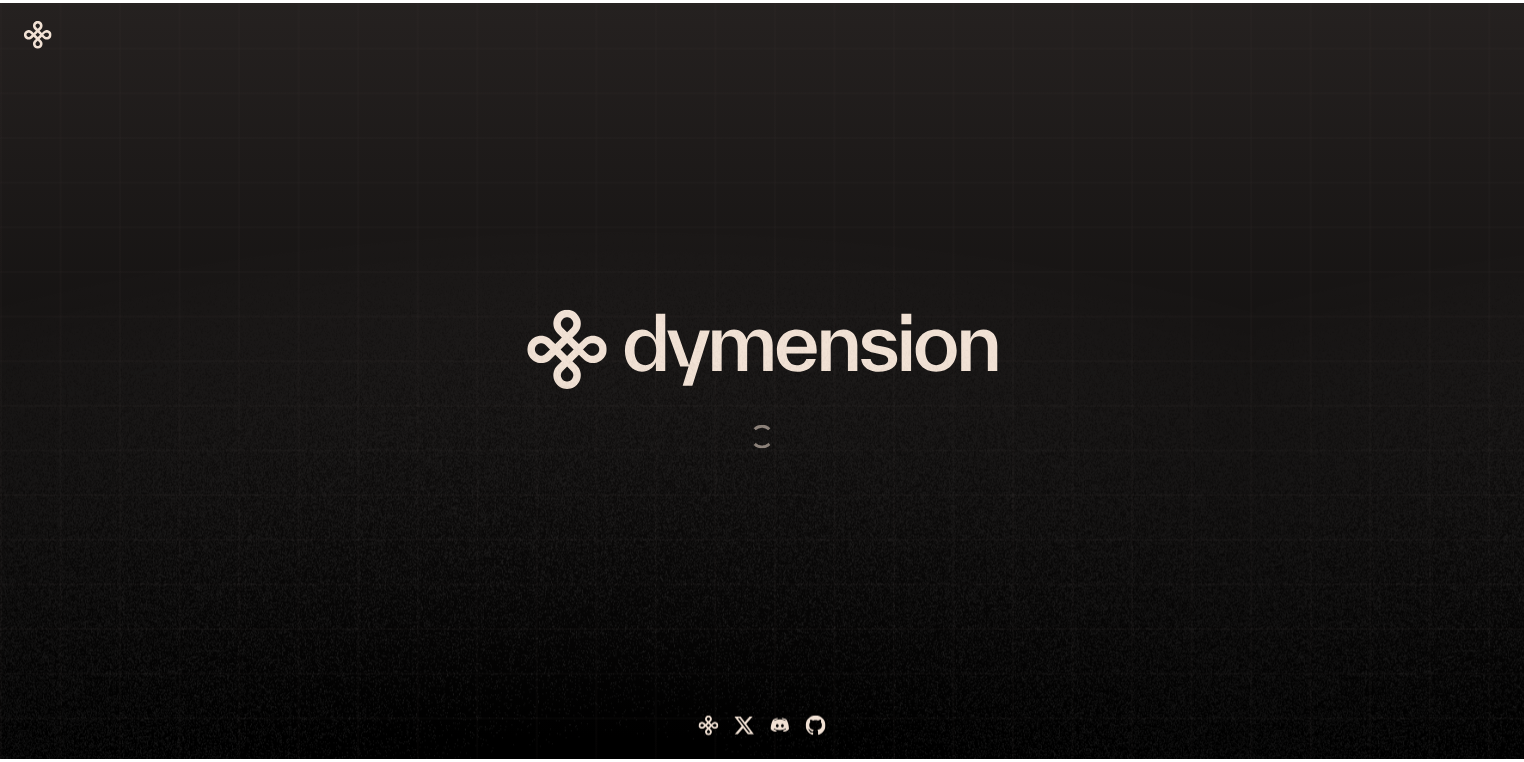 scroll, scrollTop: 0, scrollLeft: 0, axis: both 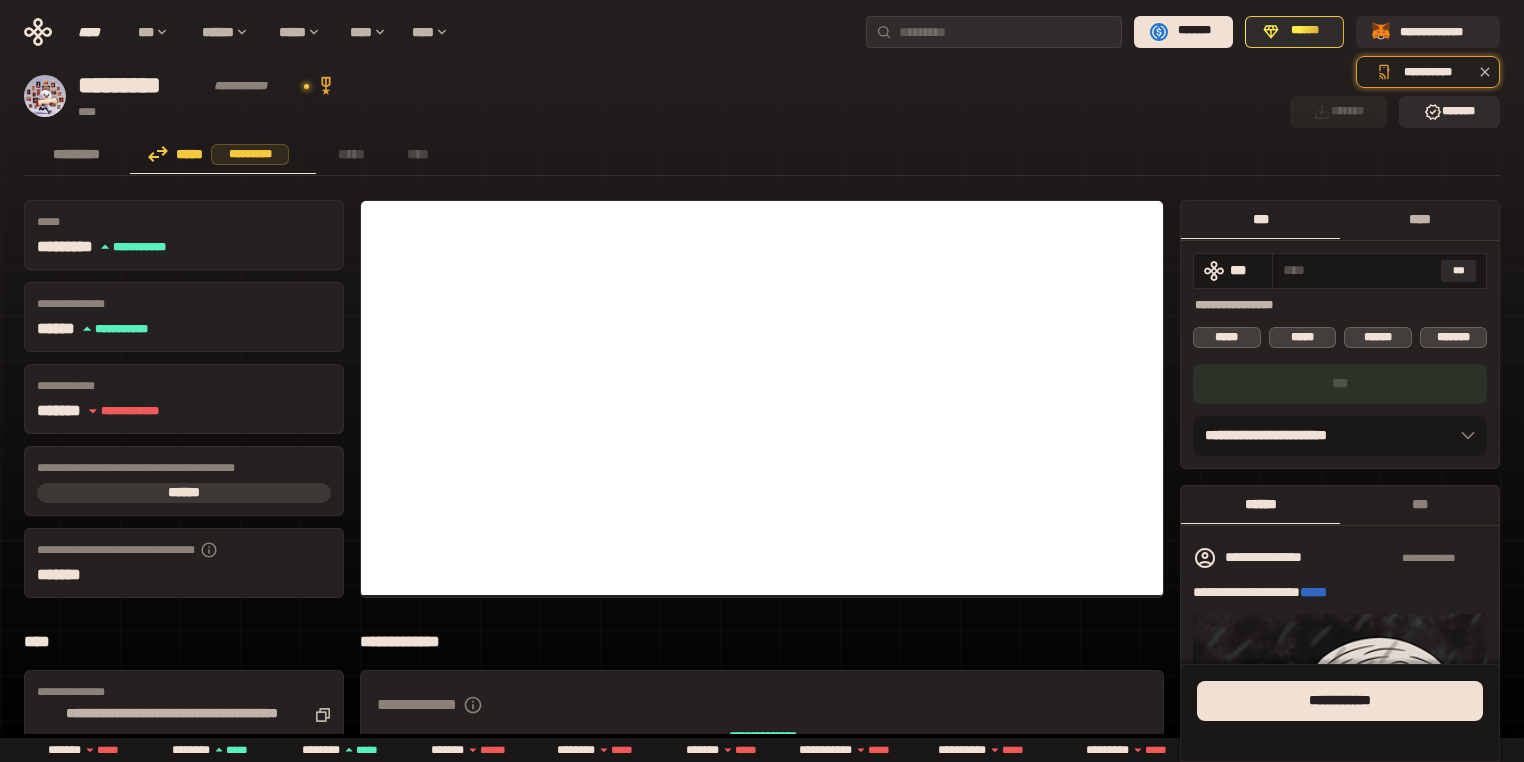 click on "****" at bounding box center [1419, 219] 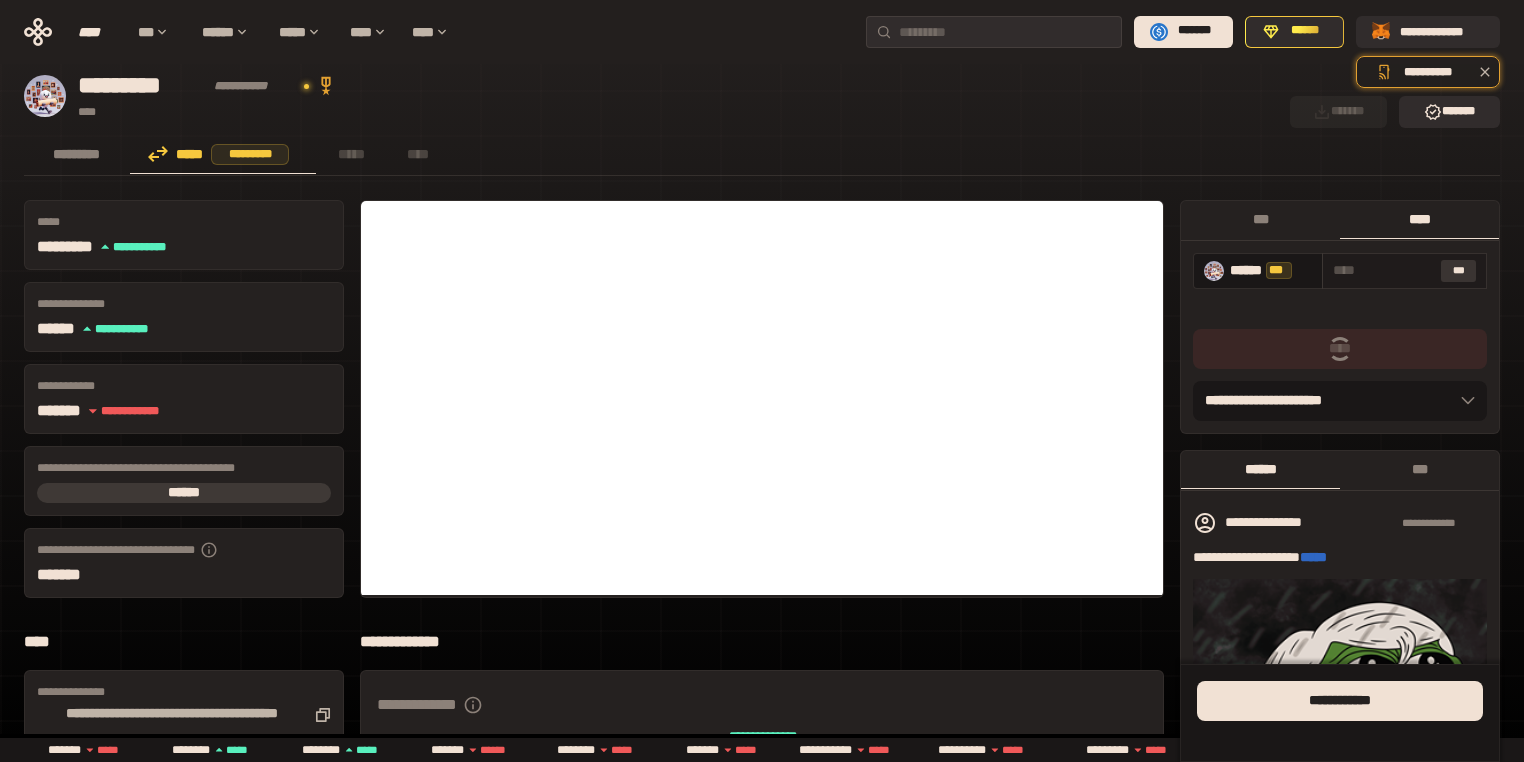 click on "***" at bounding box center (1459, 271) 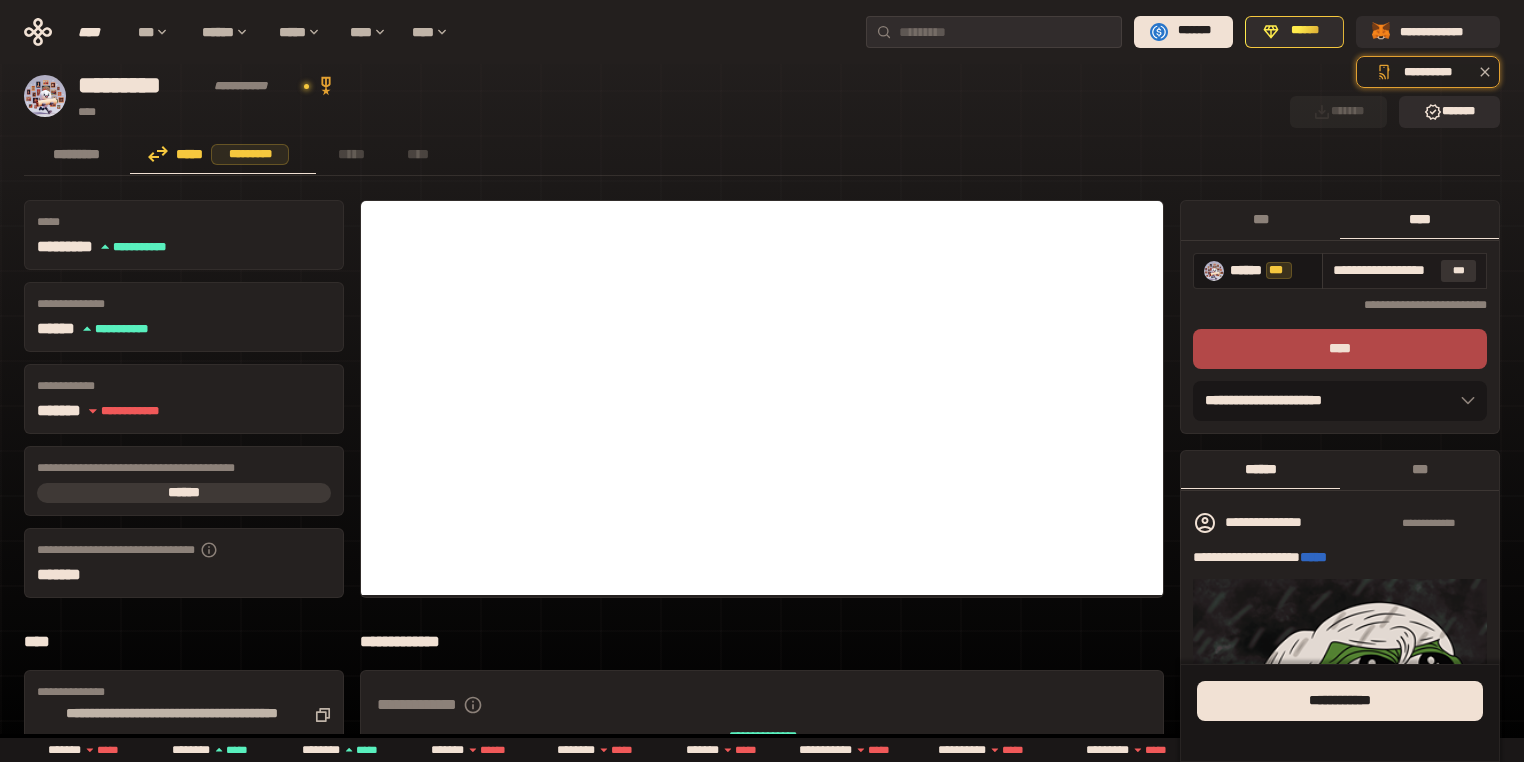 click on "***" at bounding box center [1459, 271] 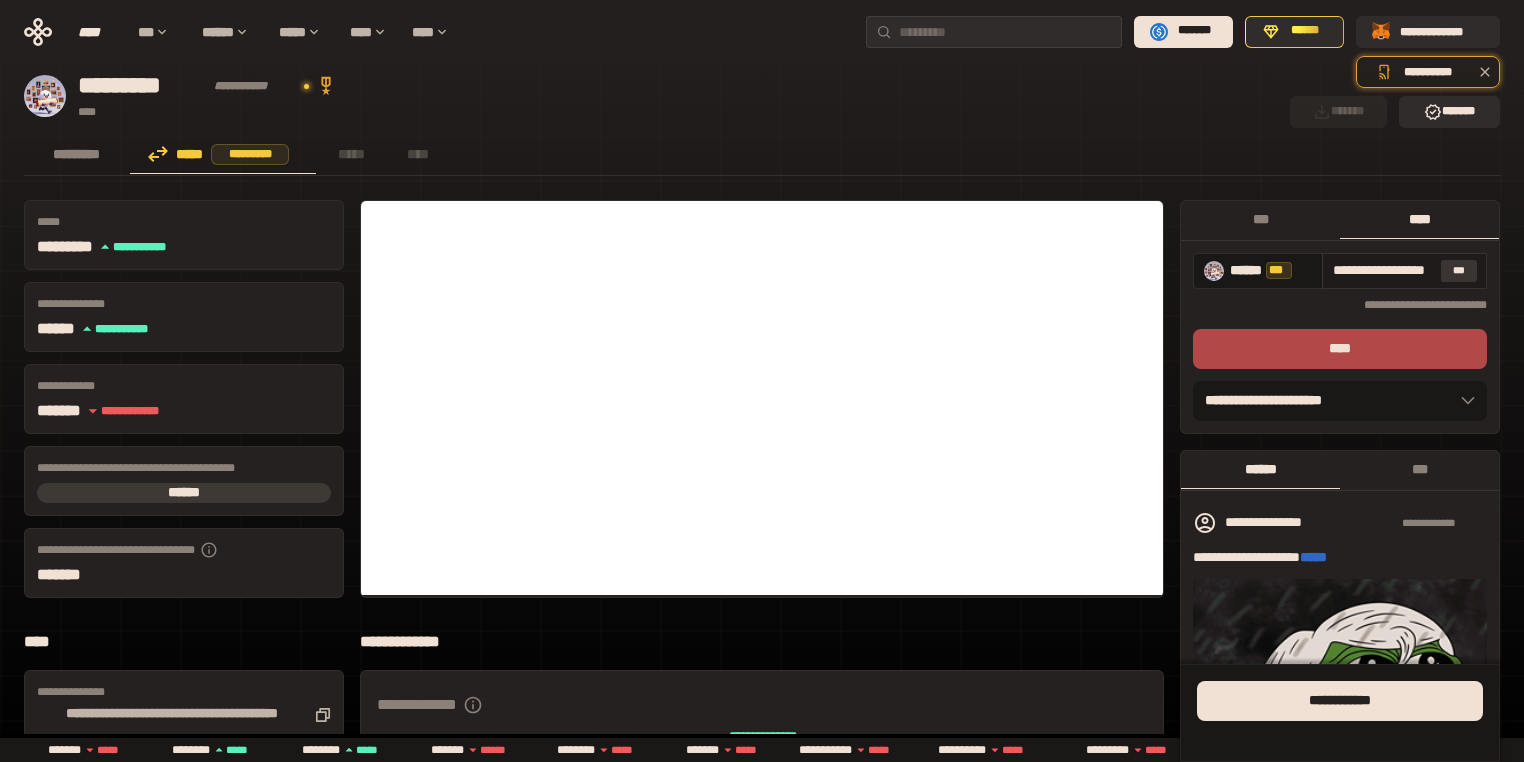 click on "***" at bounding box center [1459, 271] 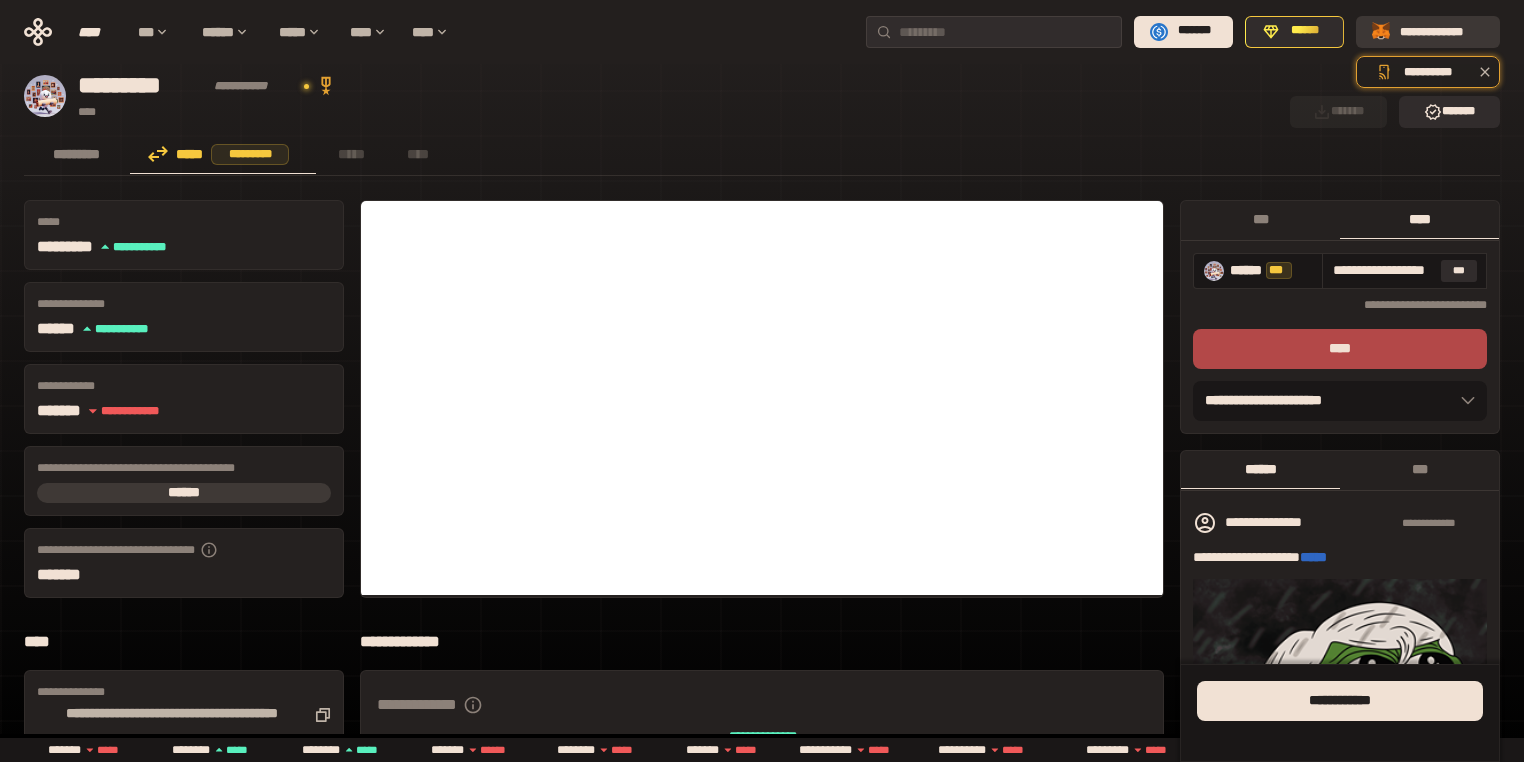 click on "**********" at bounding box center (1442, 31) 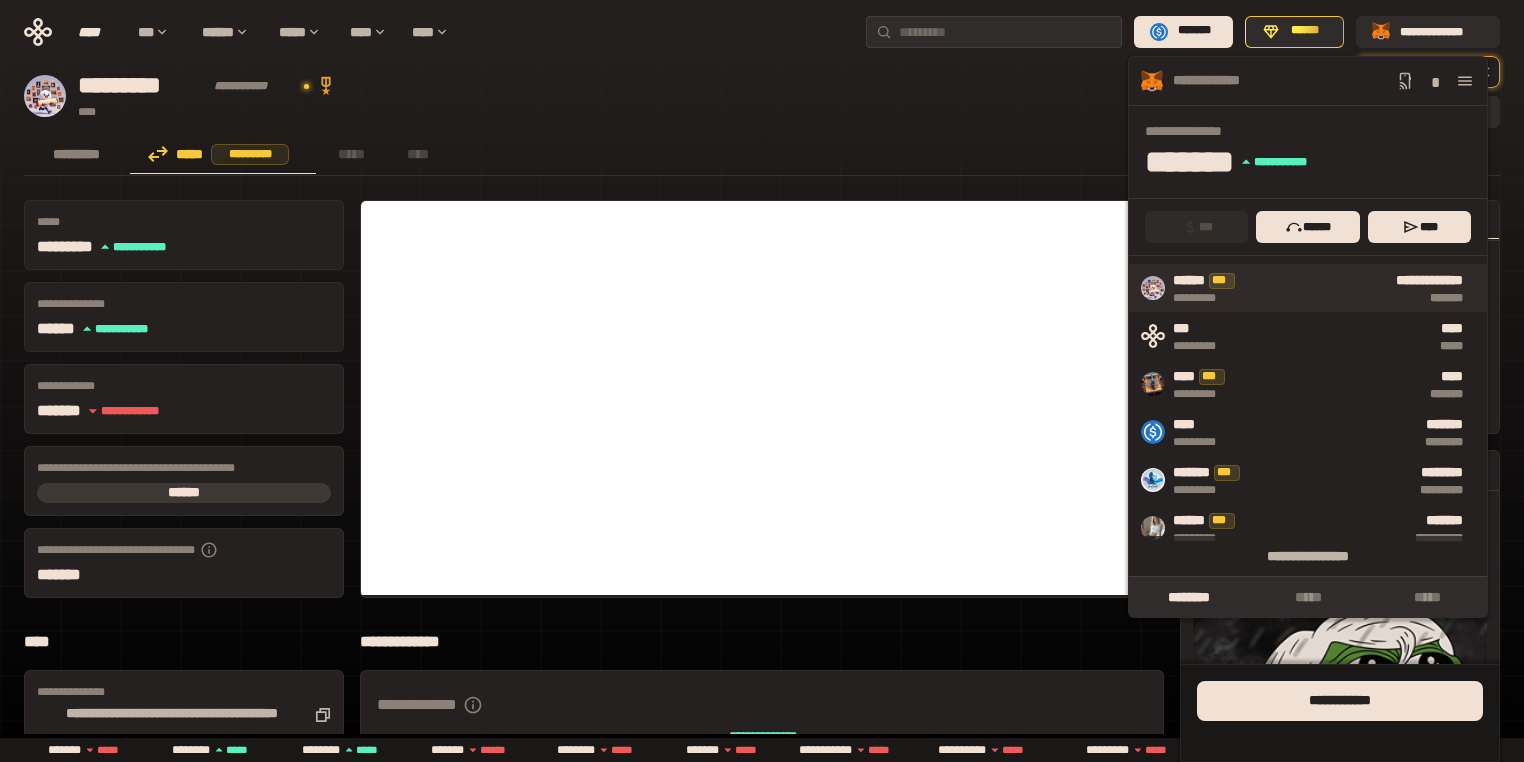 click on "*******" at bounding box center [1363, 298] 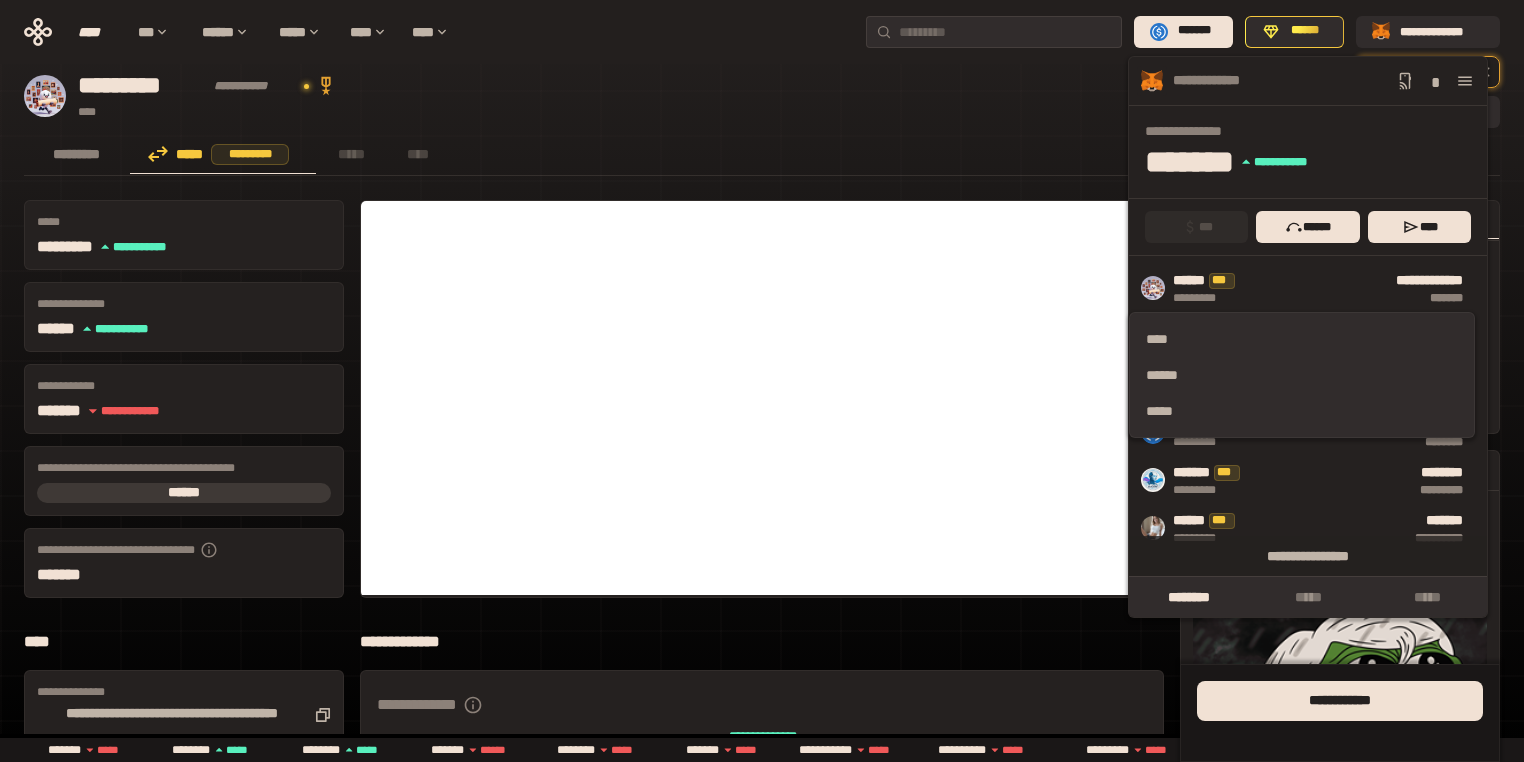 click on "******* **** * *****" at bounding box center [1257, 161] 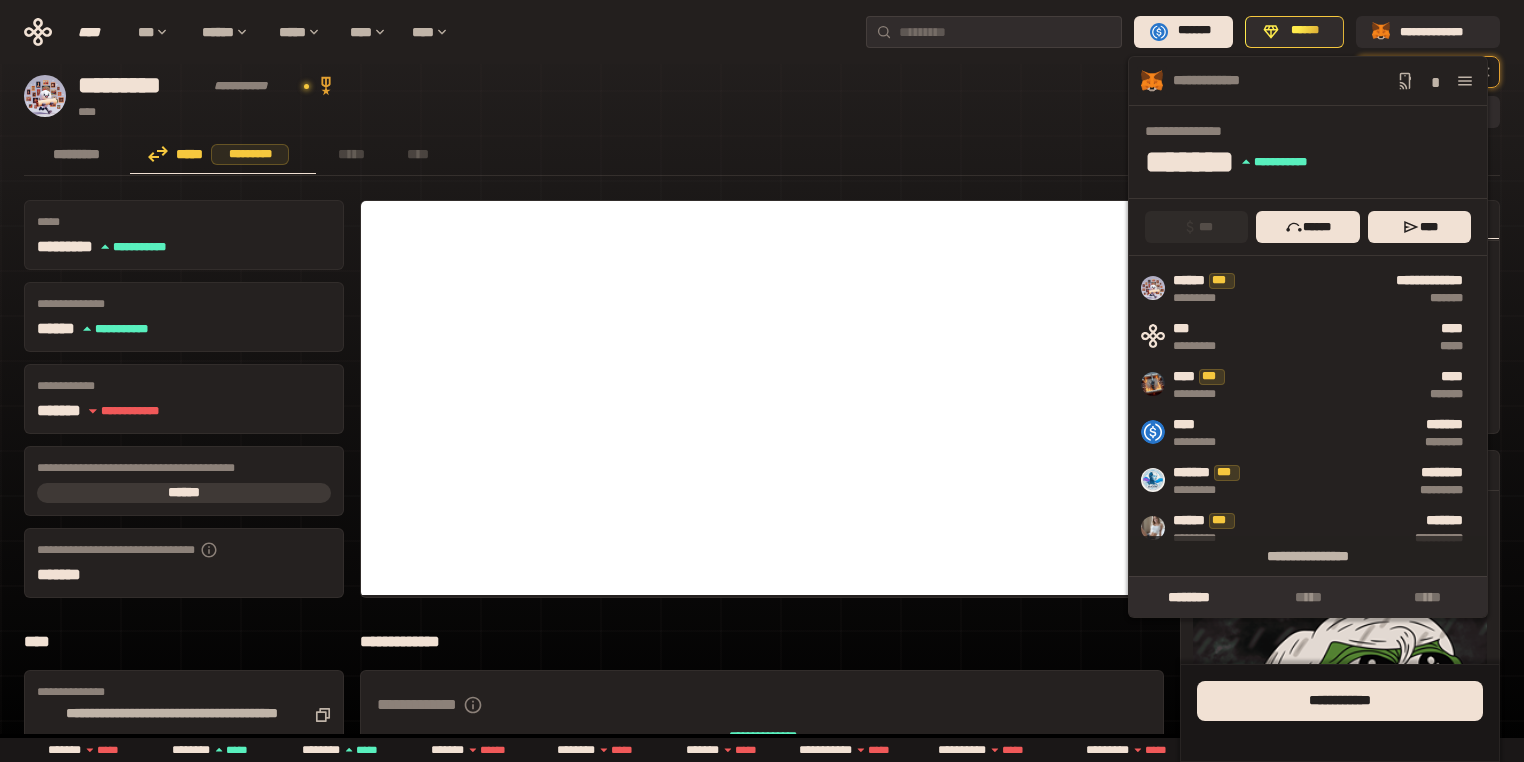 click on "********* *****      ********* ***** ****" at bounding box center [762, 156] 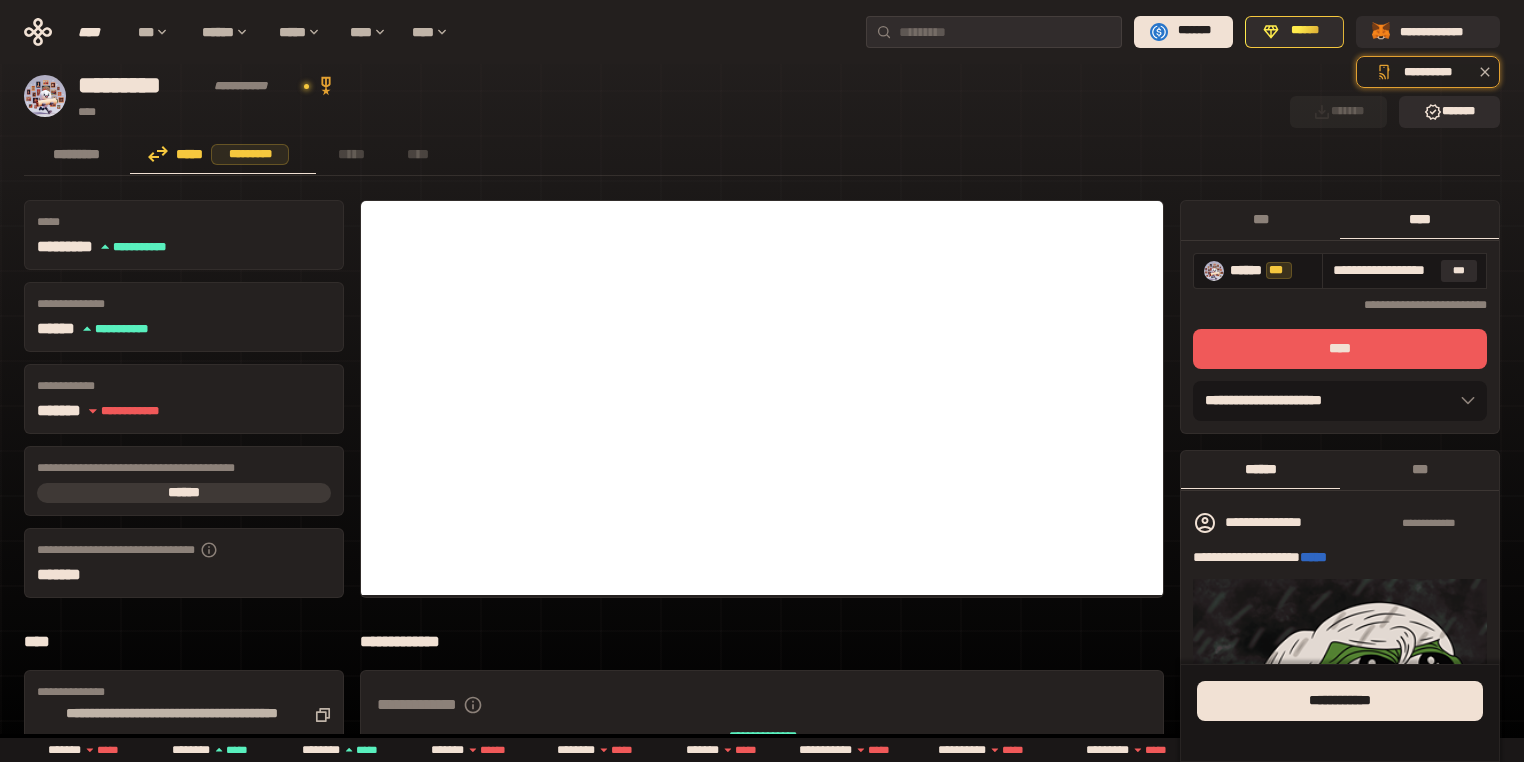 click on "****" at bounding box center (1340, 349) 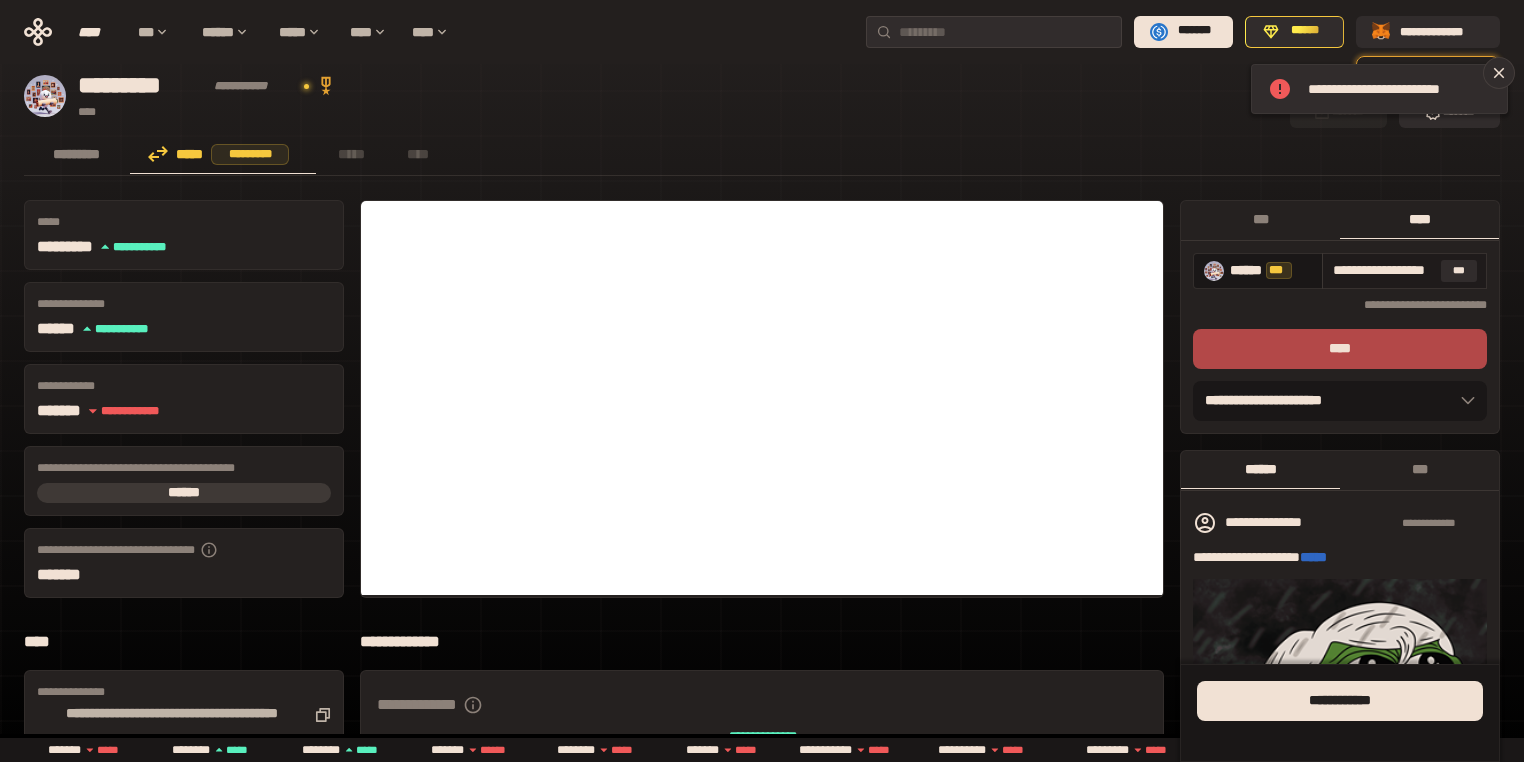 click on "**********" at bounding box center [1383, 270] 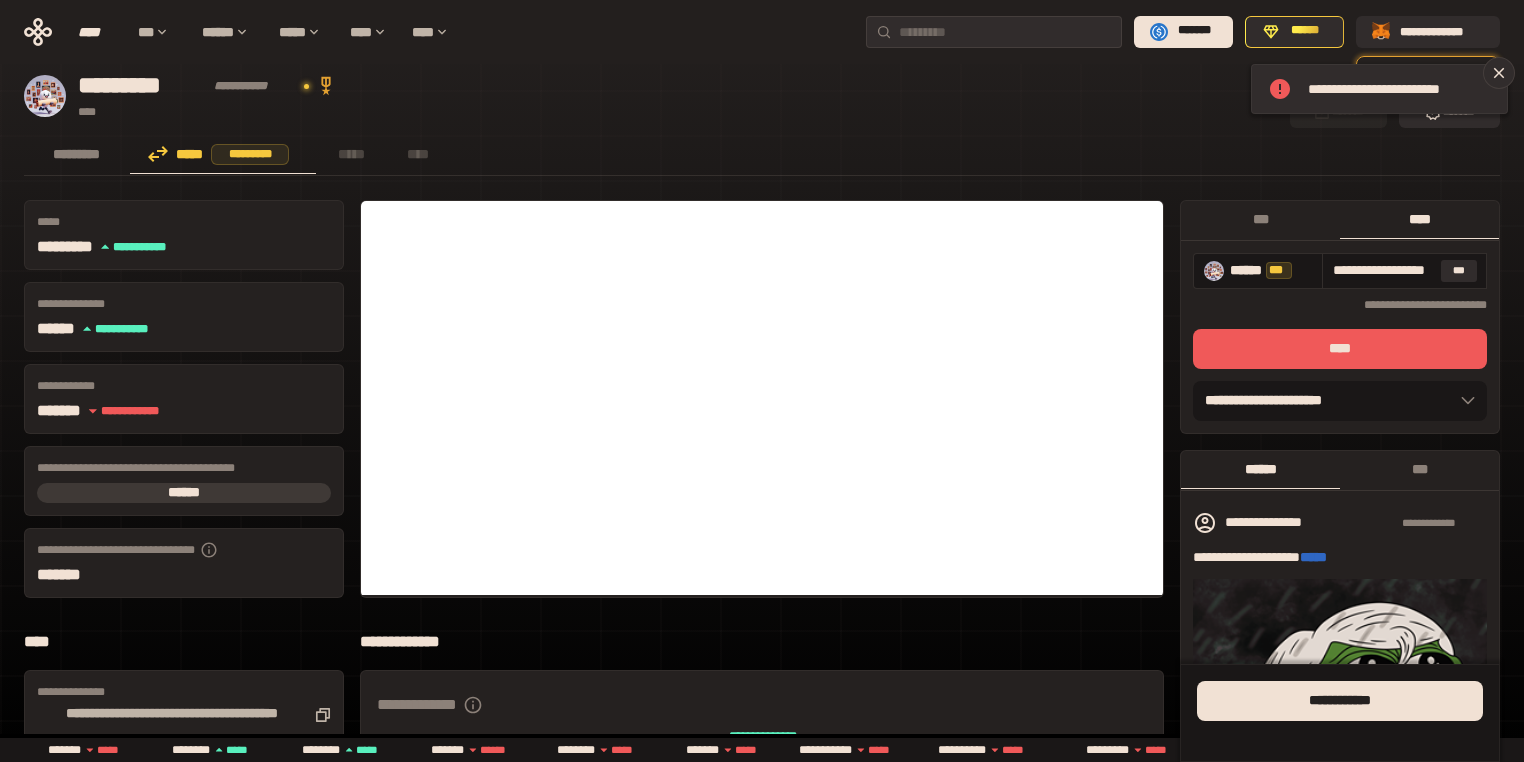 click on "****" at bounding box center [1340, 349] 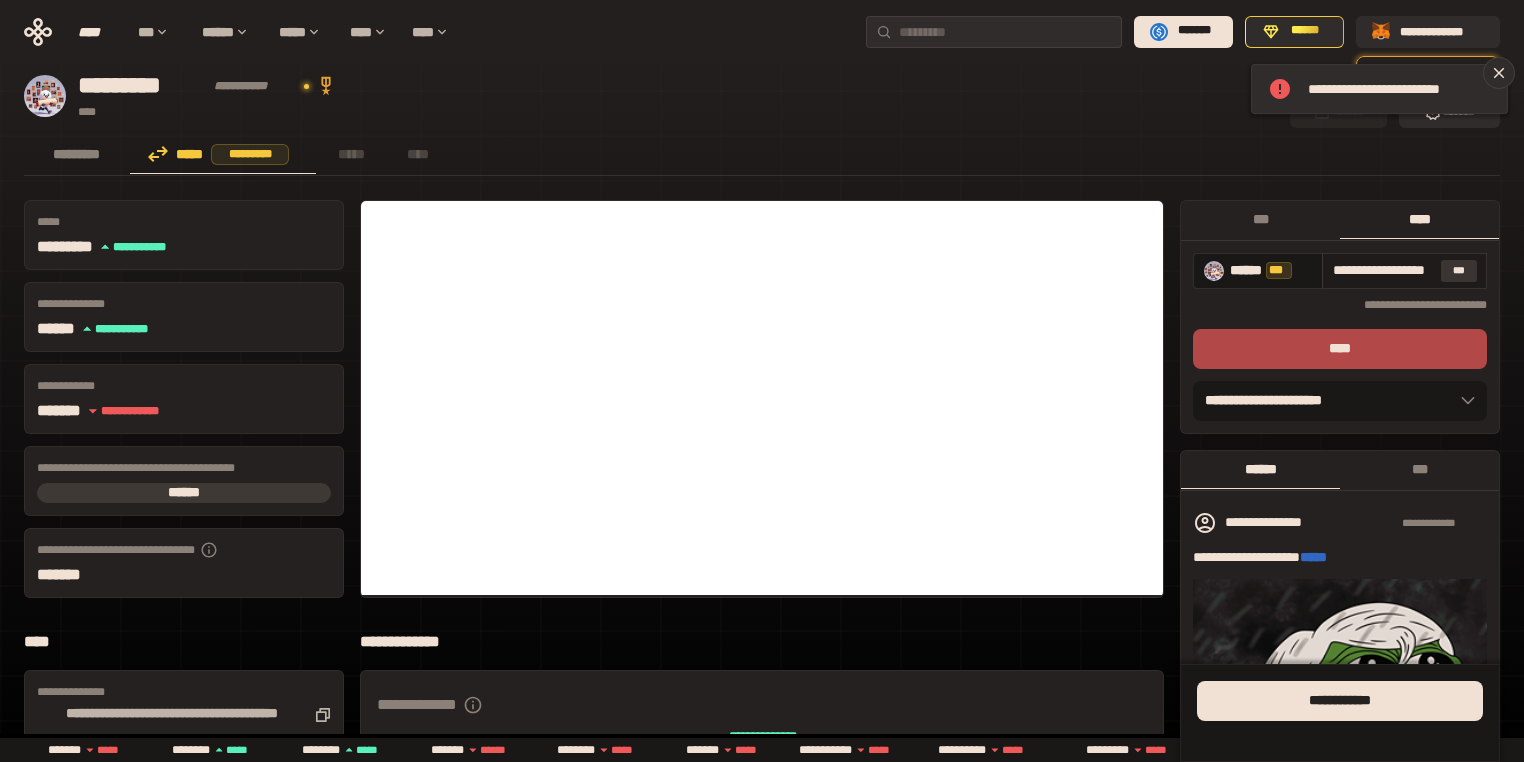 click on "***" at bounding box center [1459, 271] 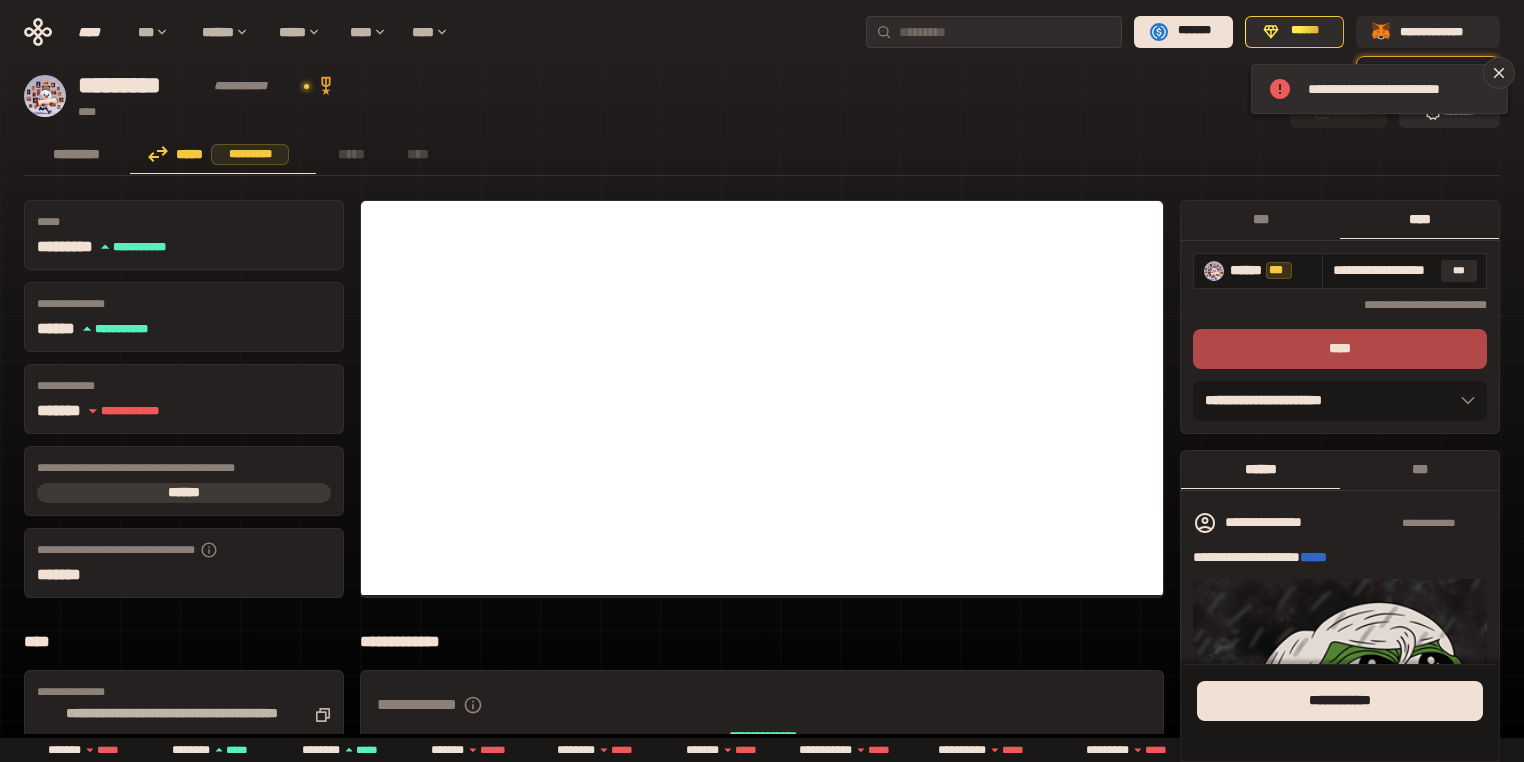 scroll, scrollTop: 0, scrollLeft: 44, axis: horizontal 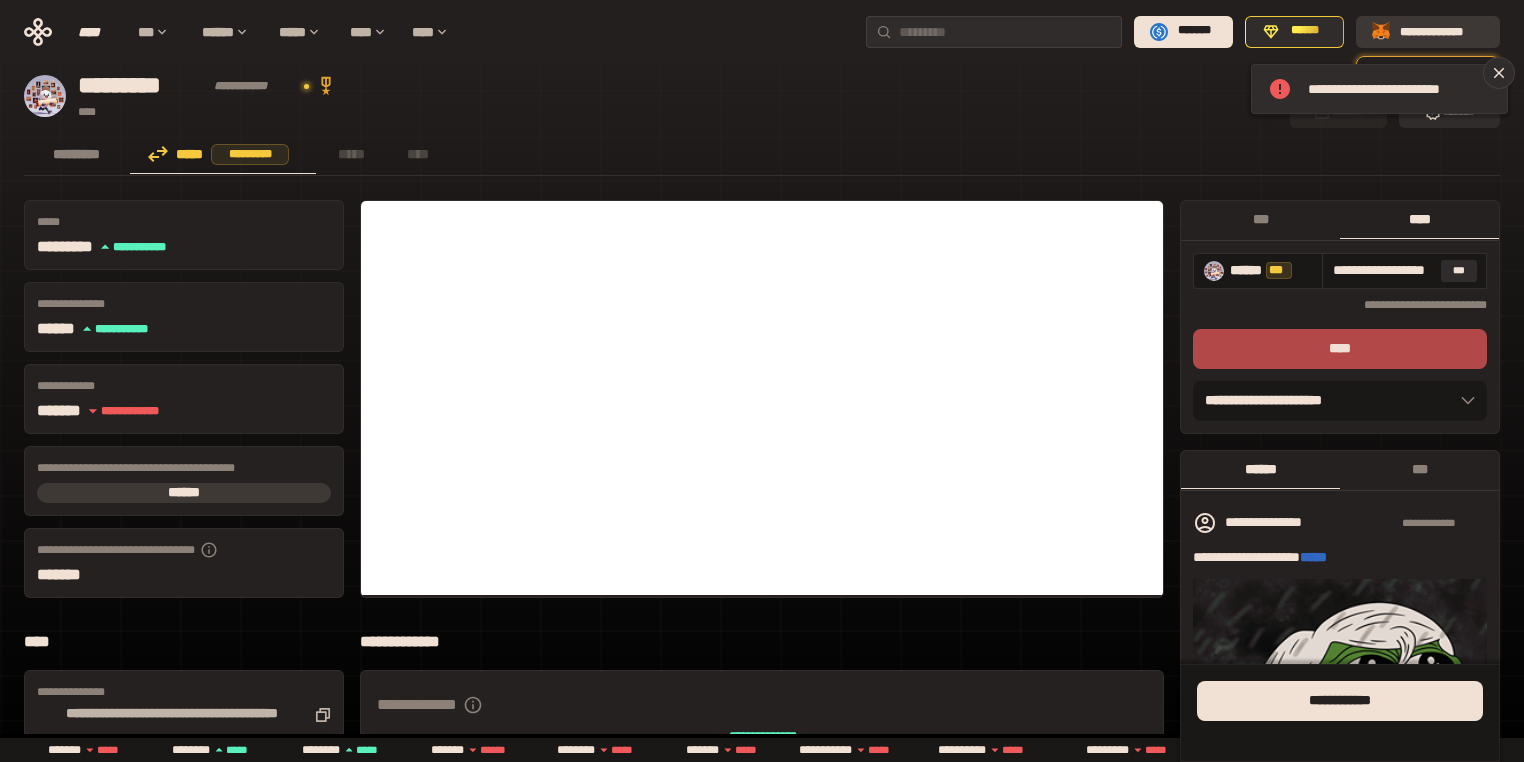 click on "**********" at bounding box center (1442, 31) 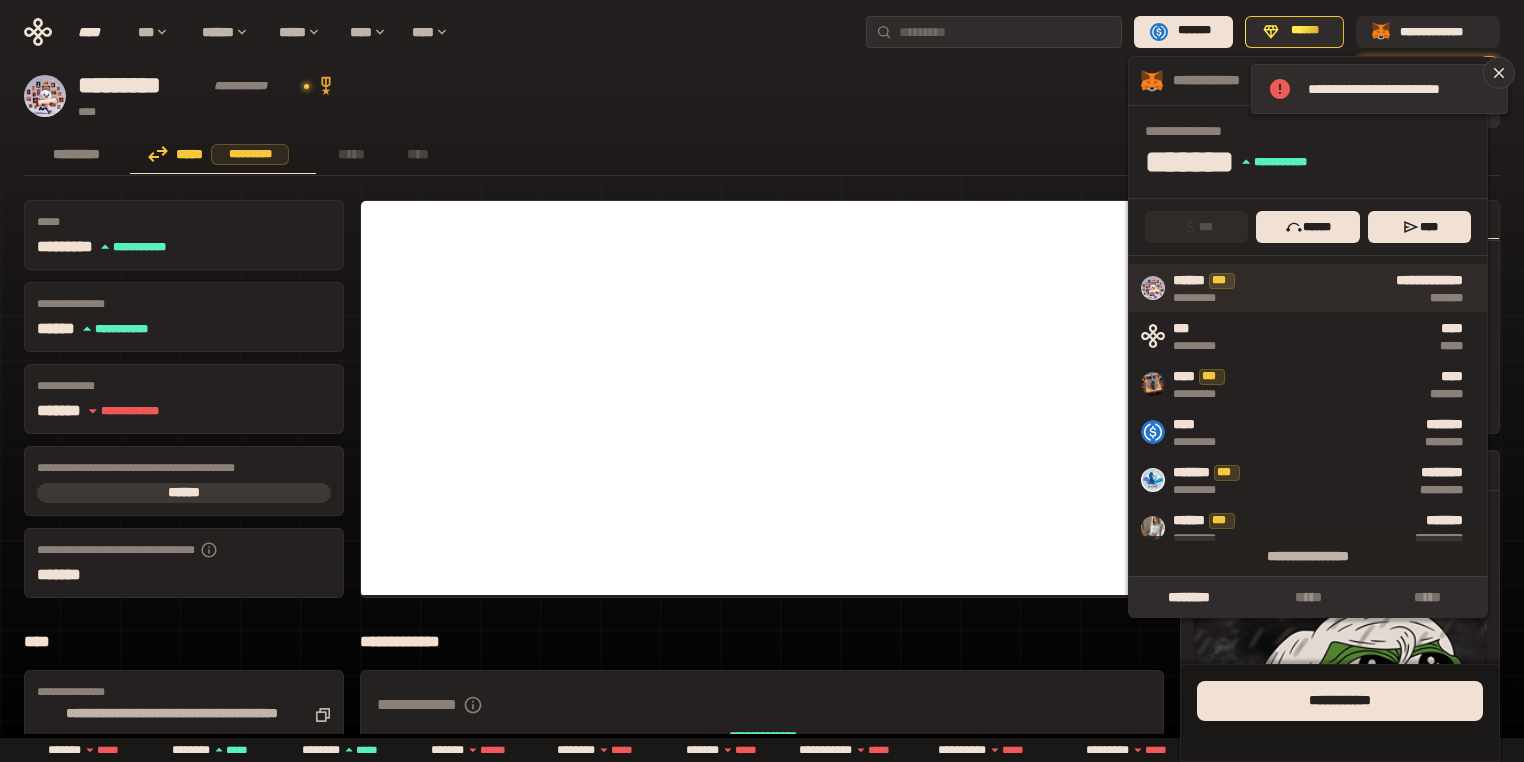 click on "**********" at bounding box center [1363, 288] 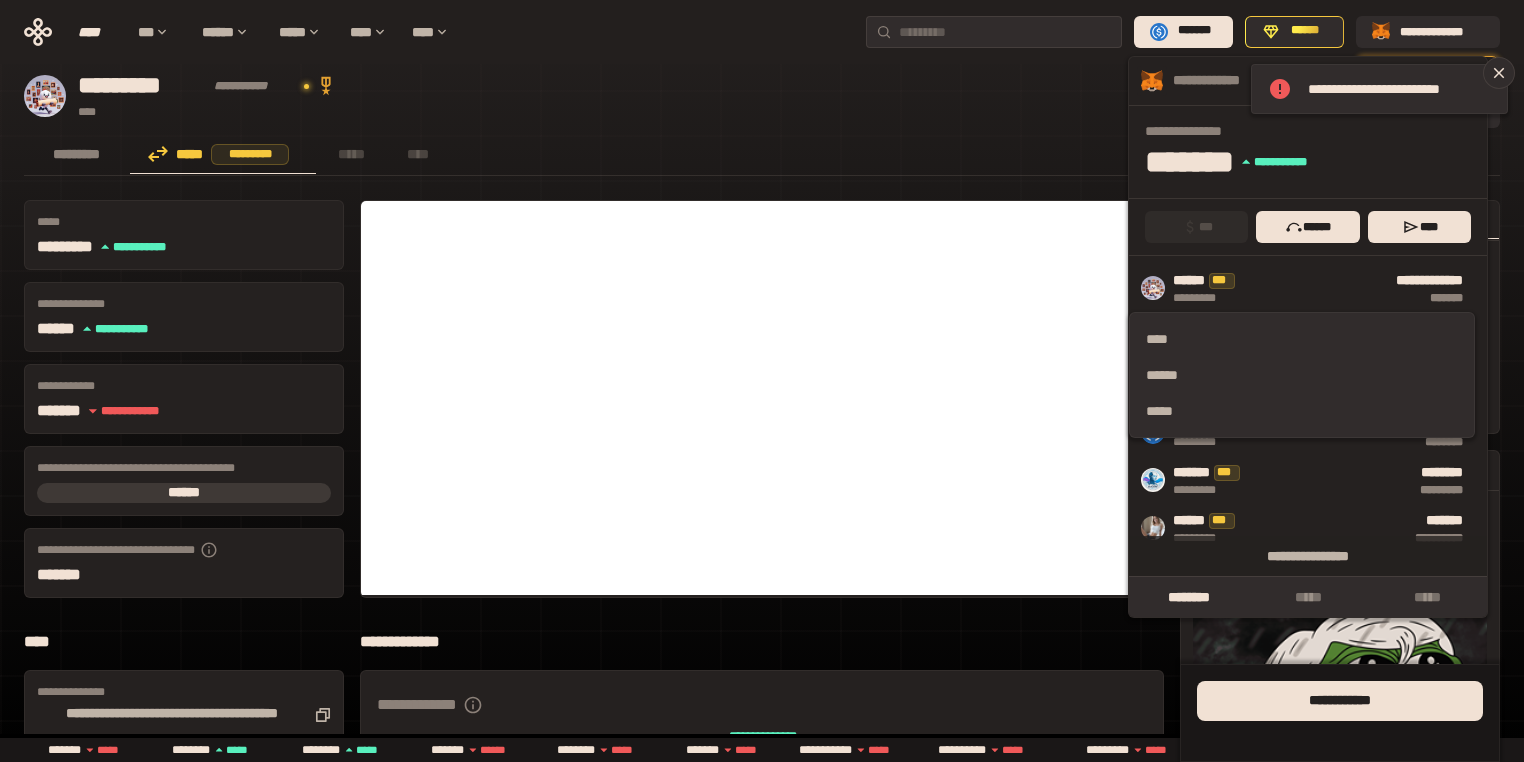 drag, startPoint x: 1198, startPoint y: 404, endPoint x: 1358, endPoint y: 327, distance: 177.56407 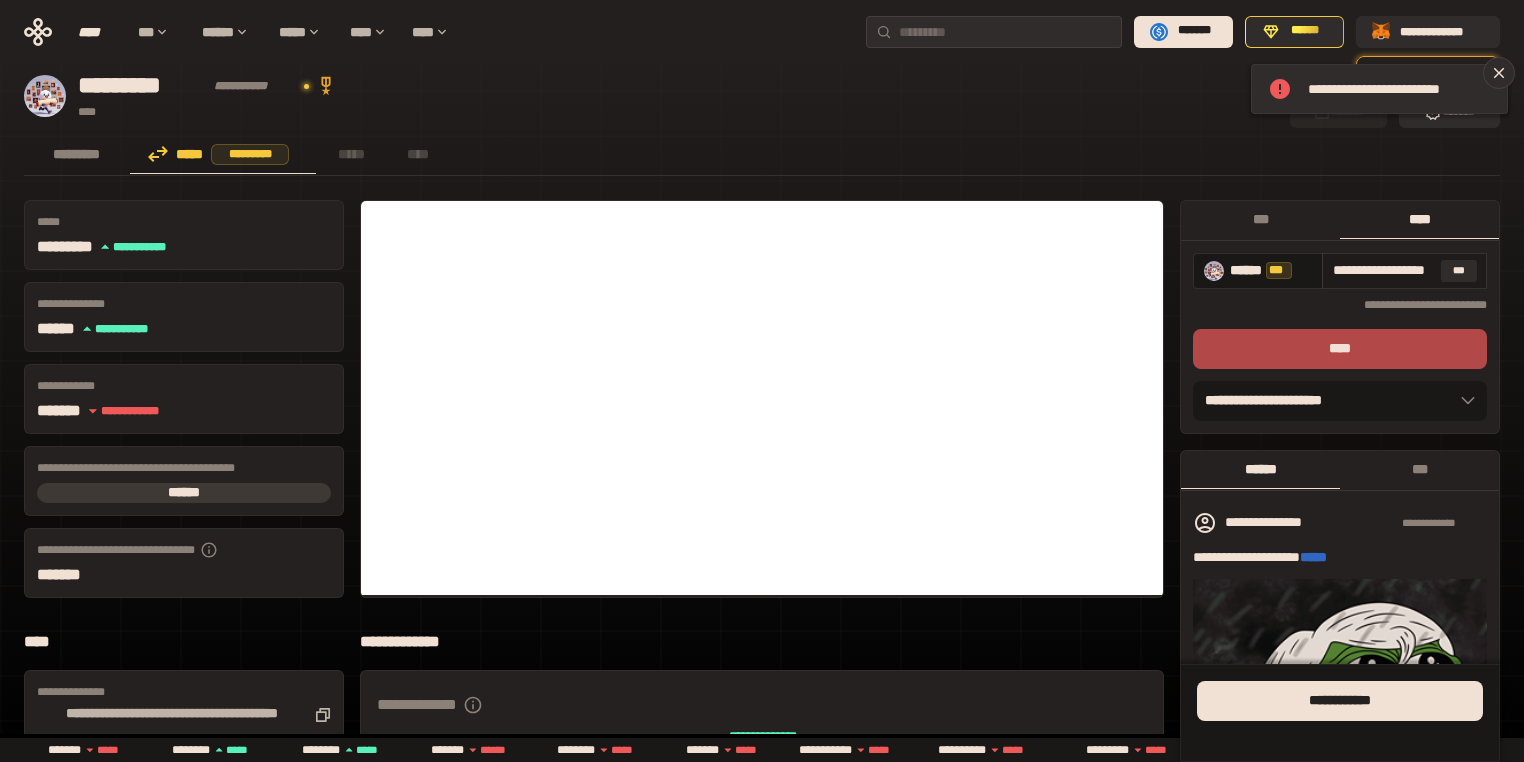 click on "**********" at bounding box center [1383, 270] 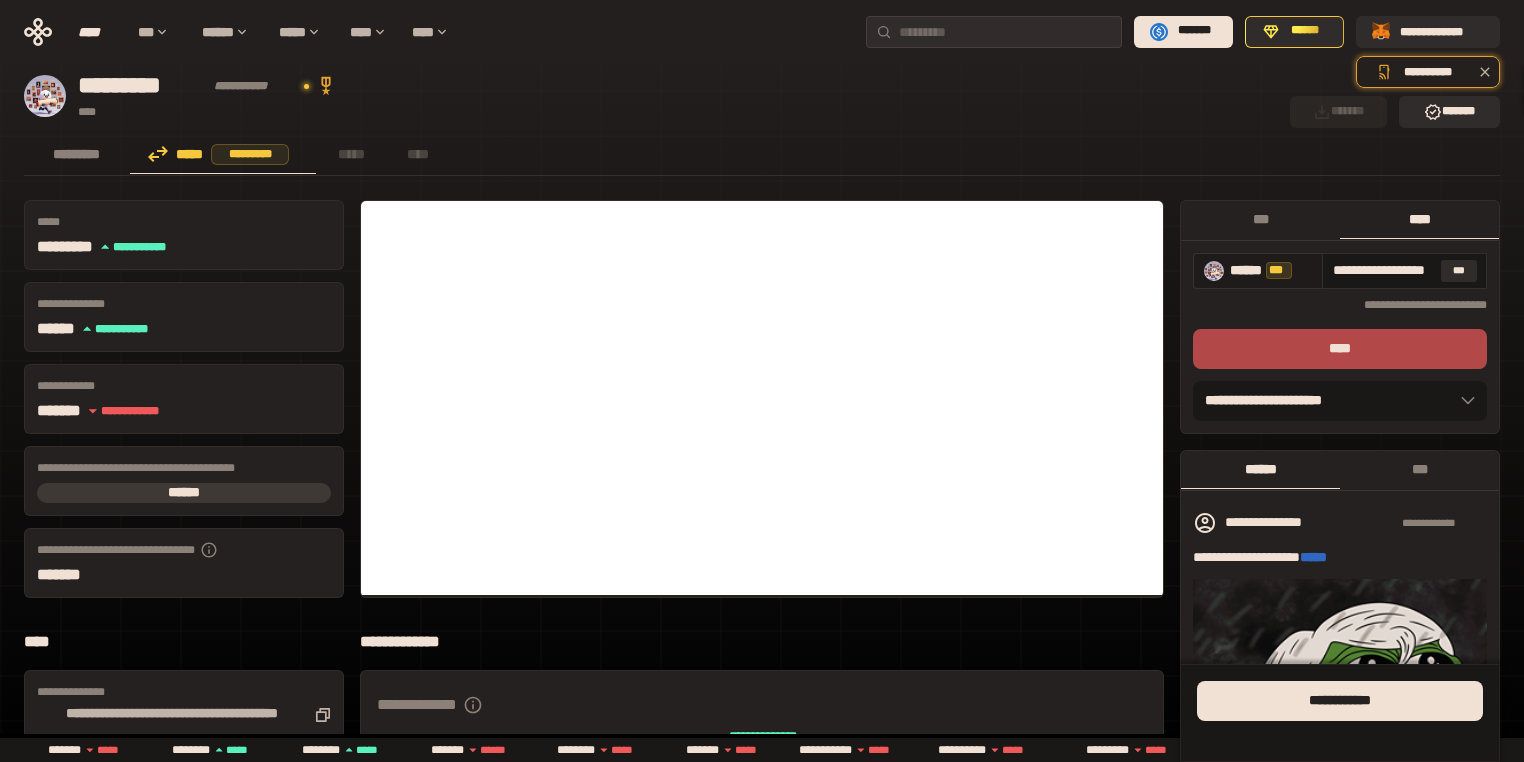 drag, startPoint x: 1381, startPoint y: 268, endPoint x: 1243, endPoint y: 268, distance: 138 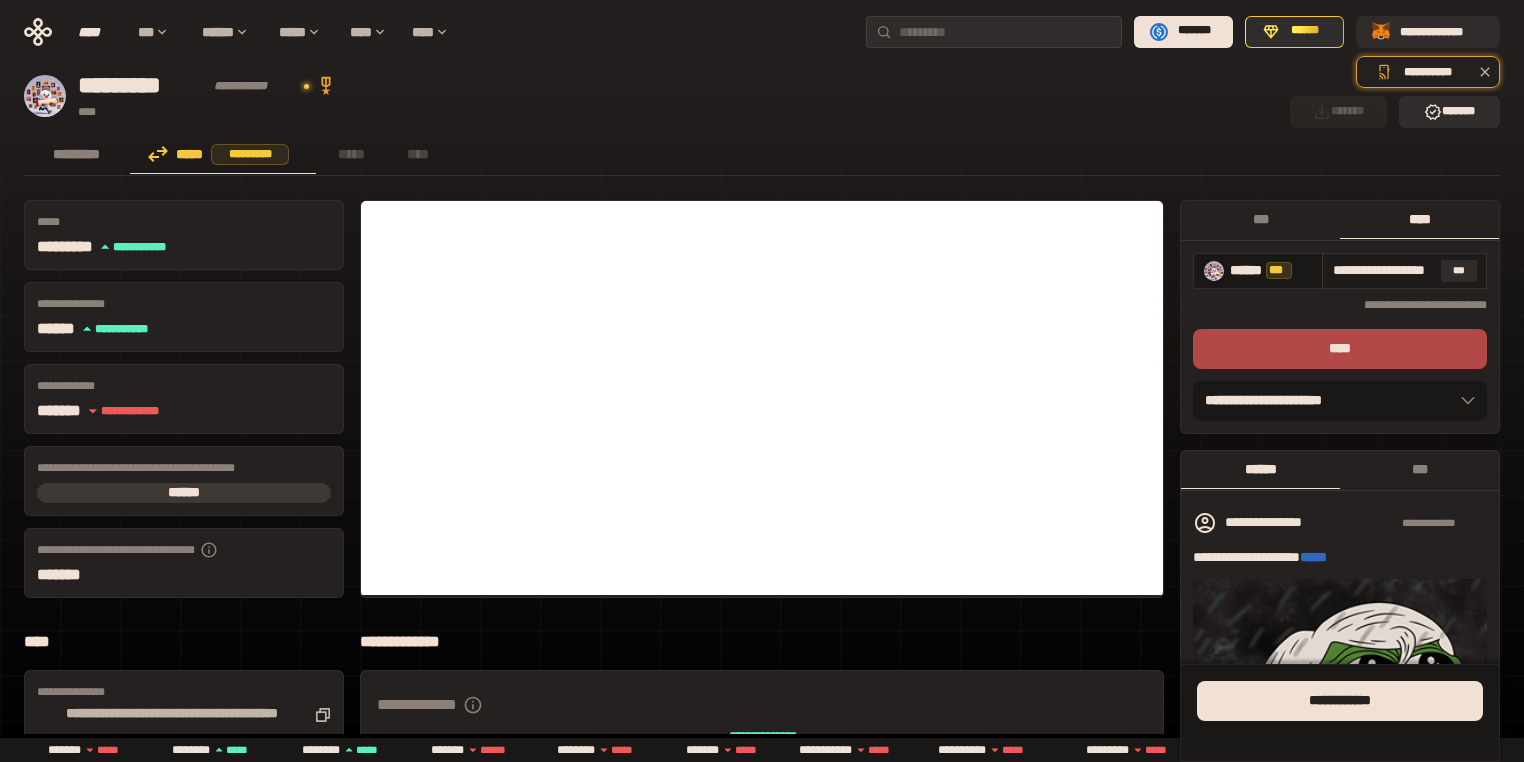 click on "**********" at bounding box center (1383, 270) 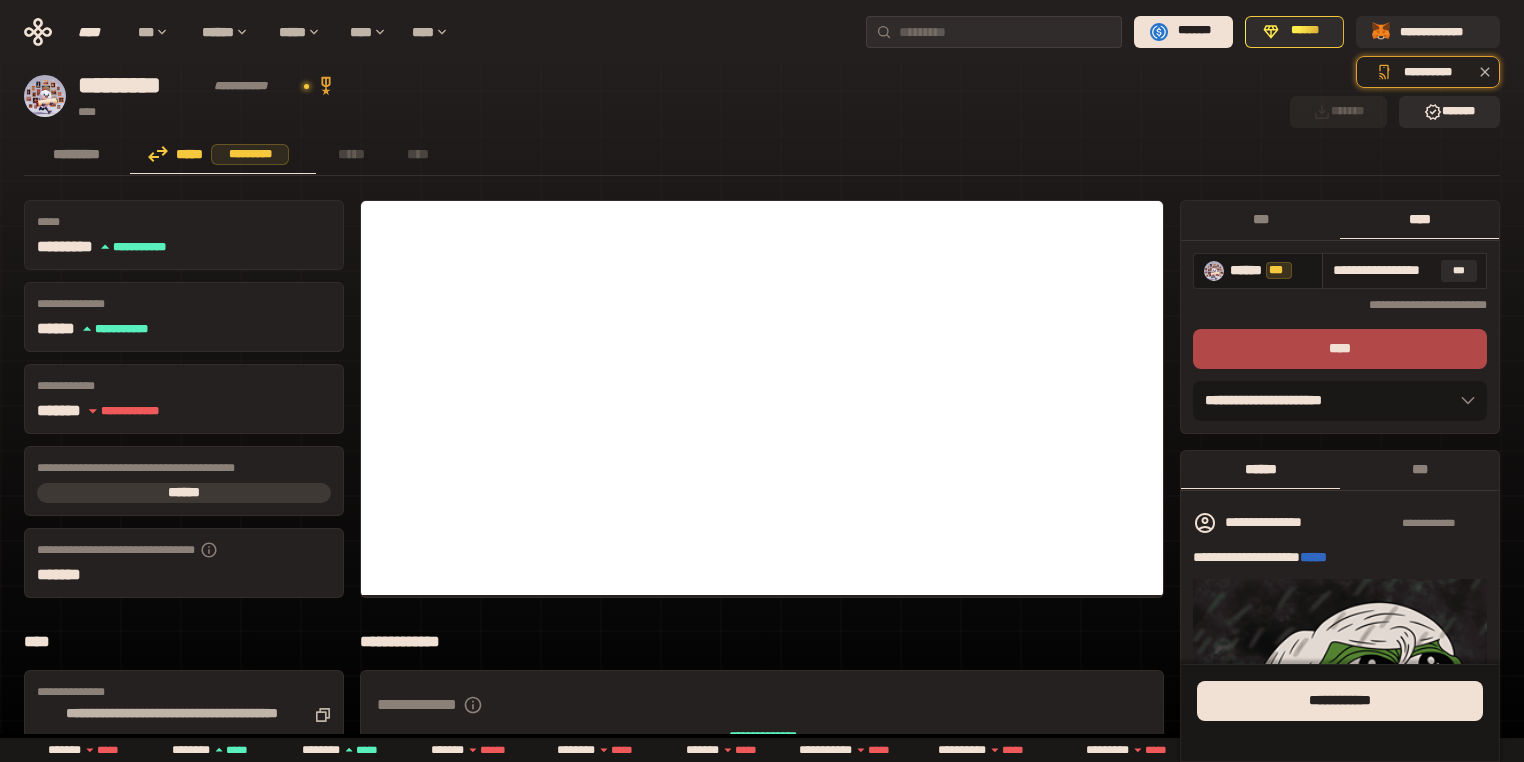 drag, startPoint x: 1342, startPoint y: 267, endPoint x: 1328, endPoint y: 265, distance: 14.142136 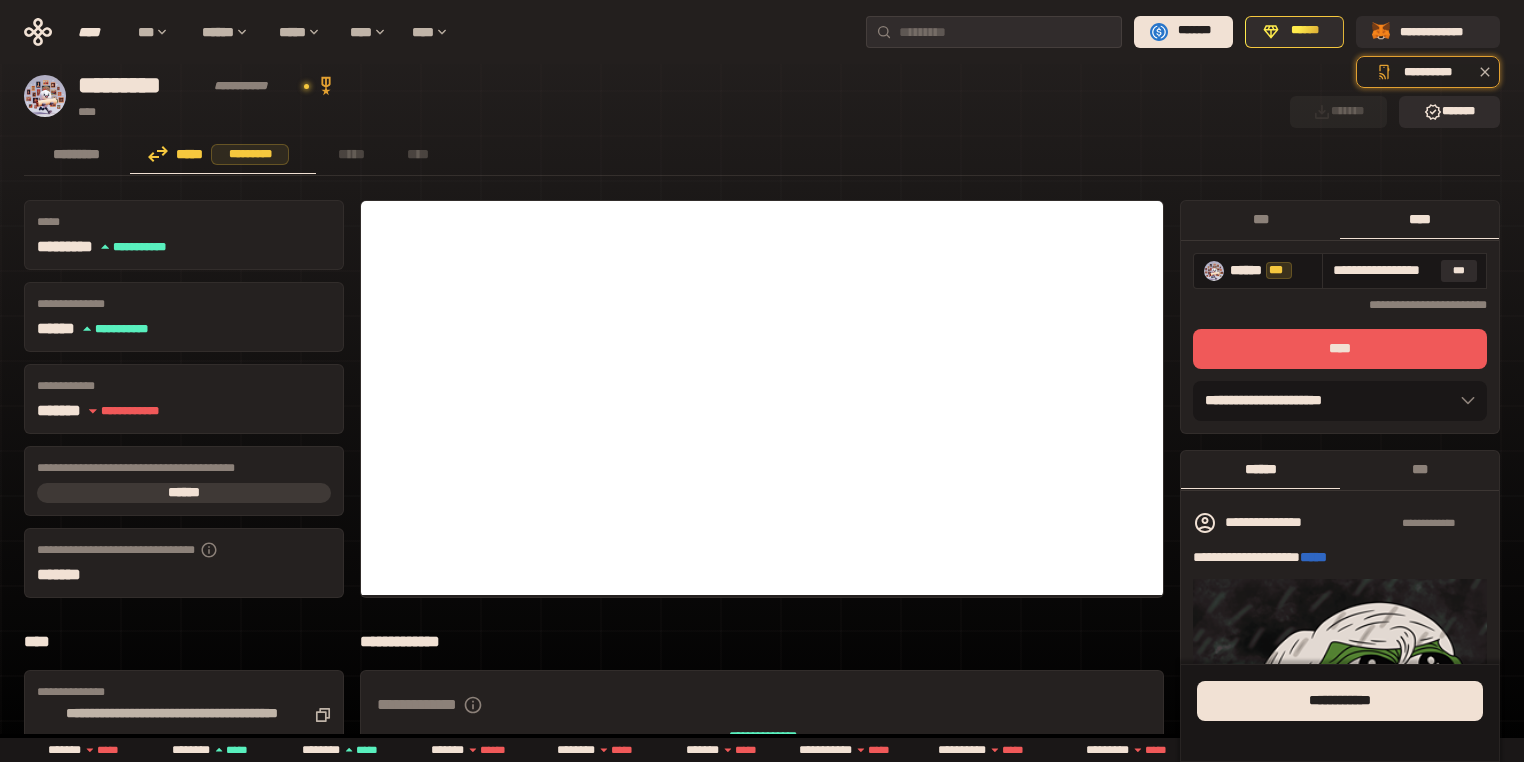 type on "**********" 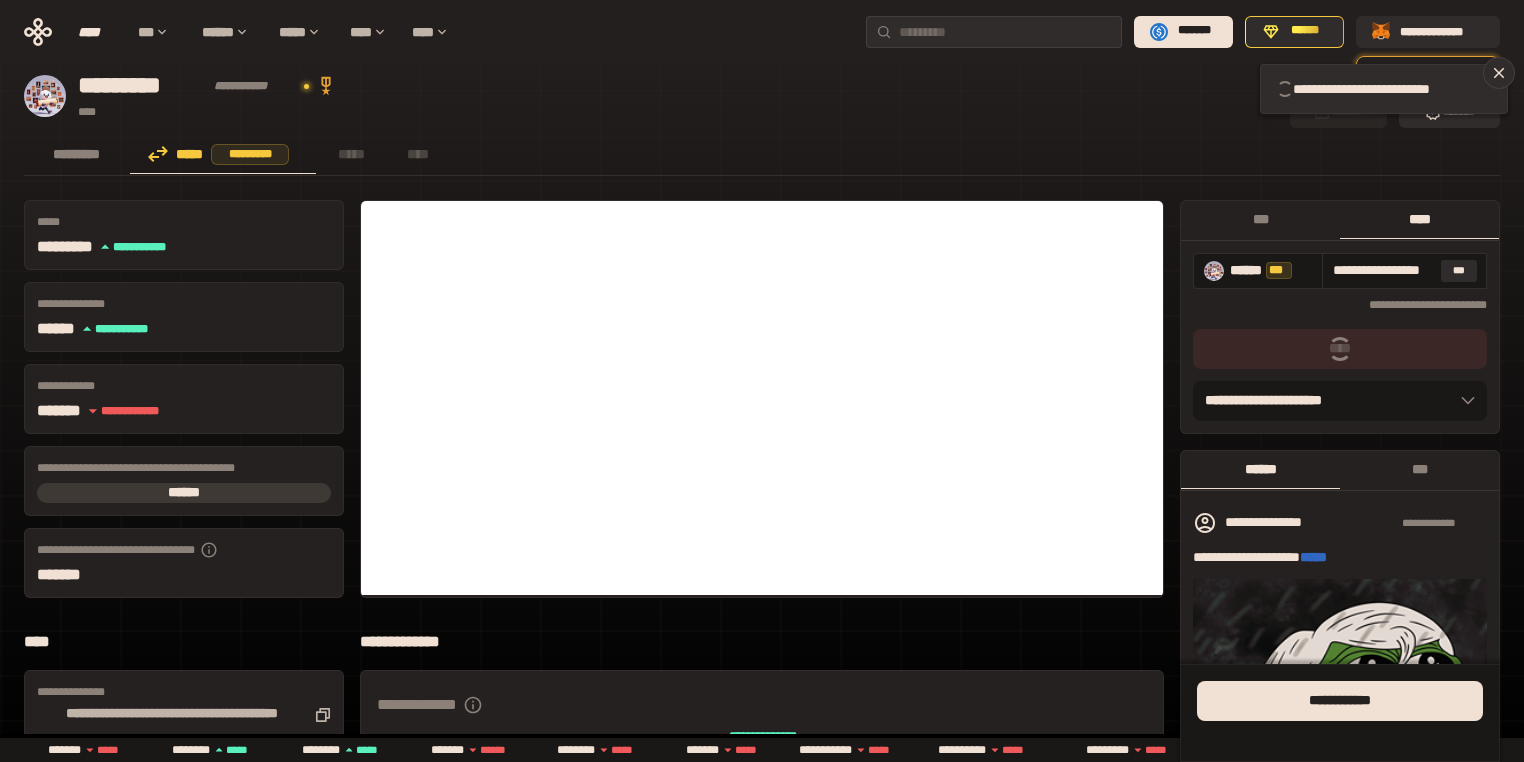 type 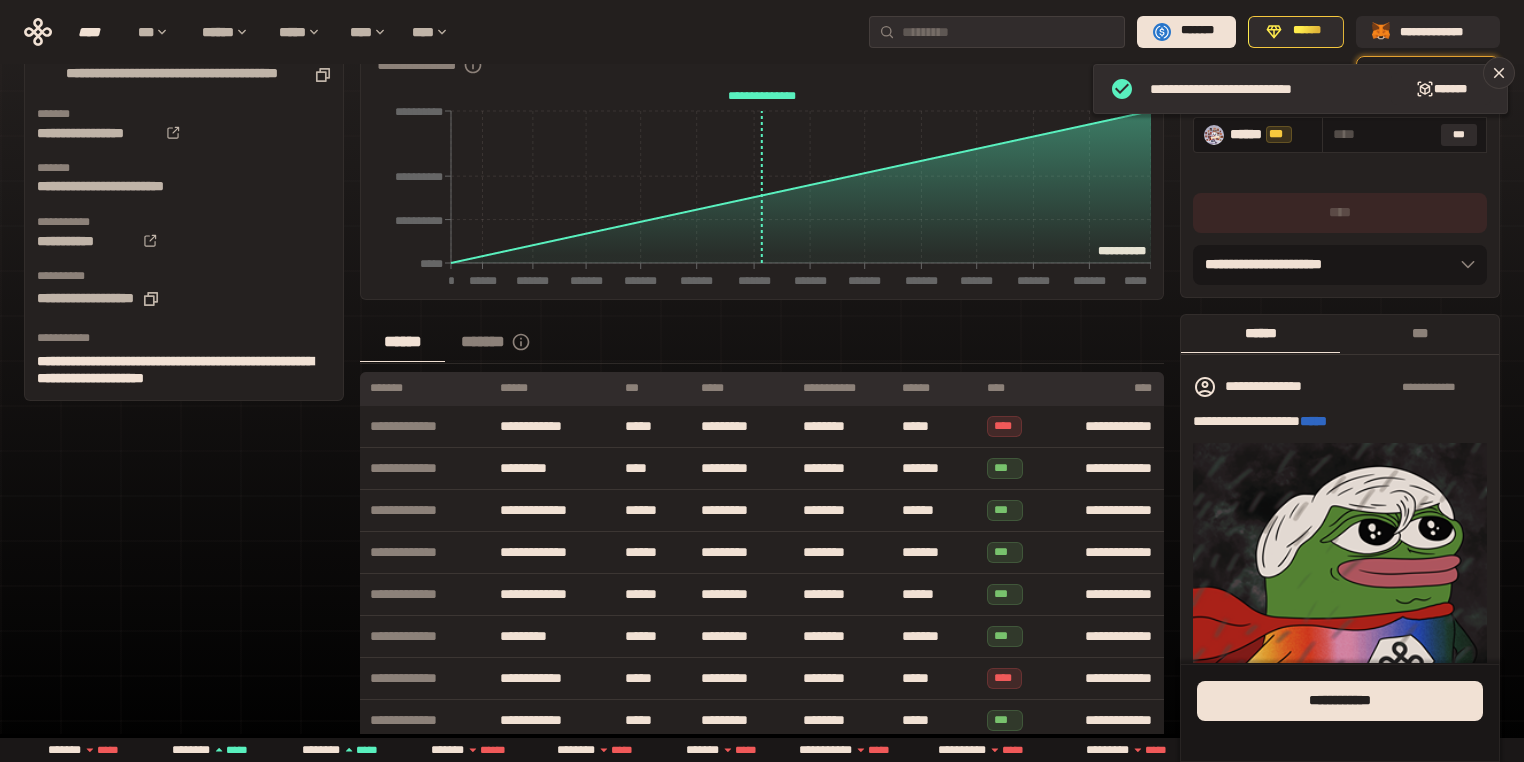 scroll, scrollTop: 0, scrollLeft: 0, axis: both 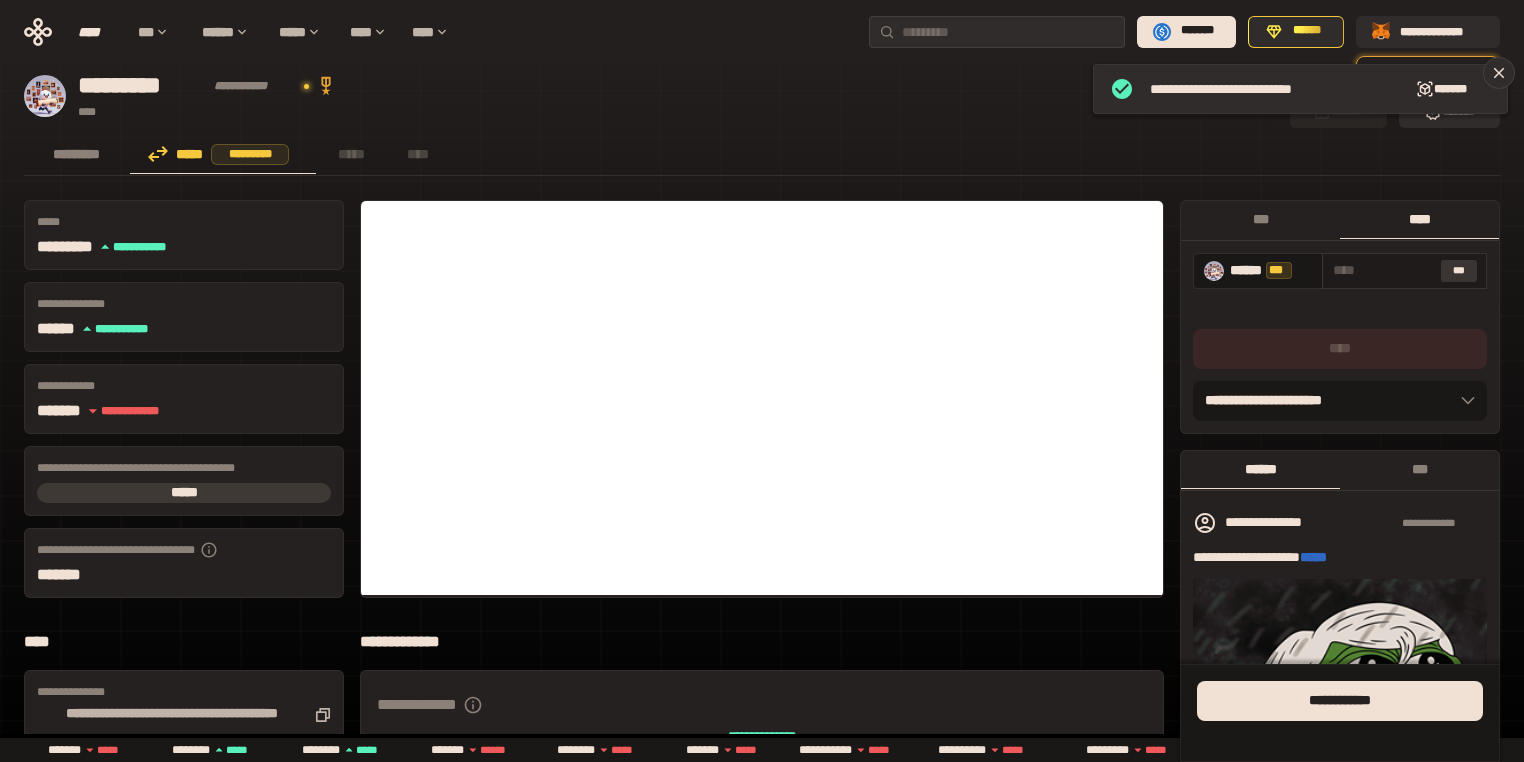 click on "***" at bounding box center (1459, 271) 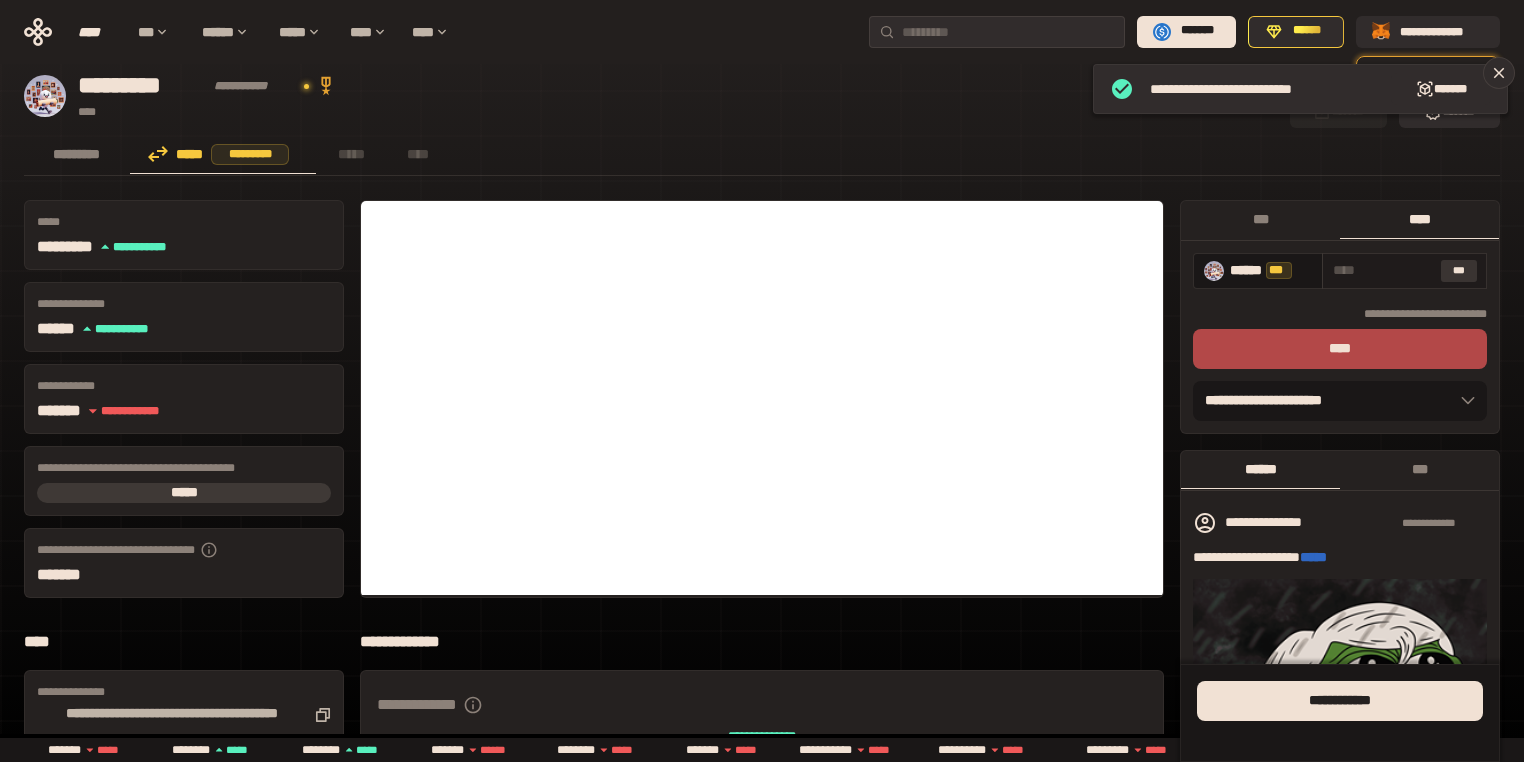 type on "**********" 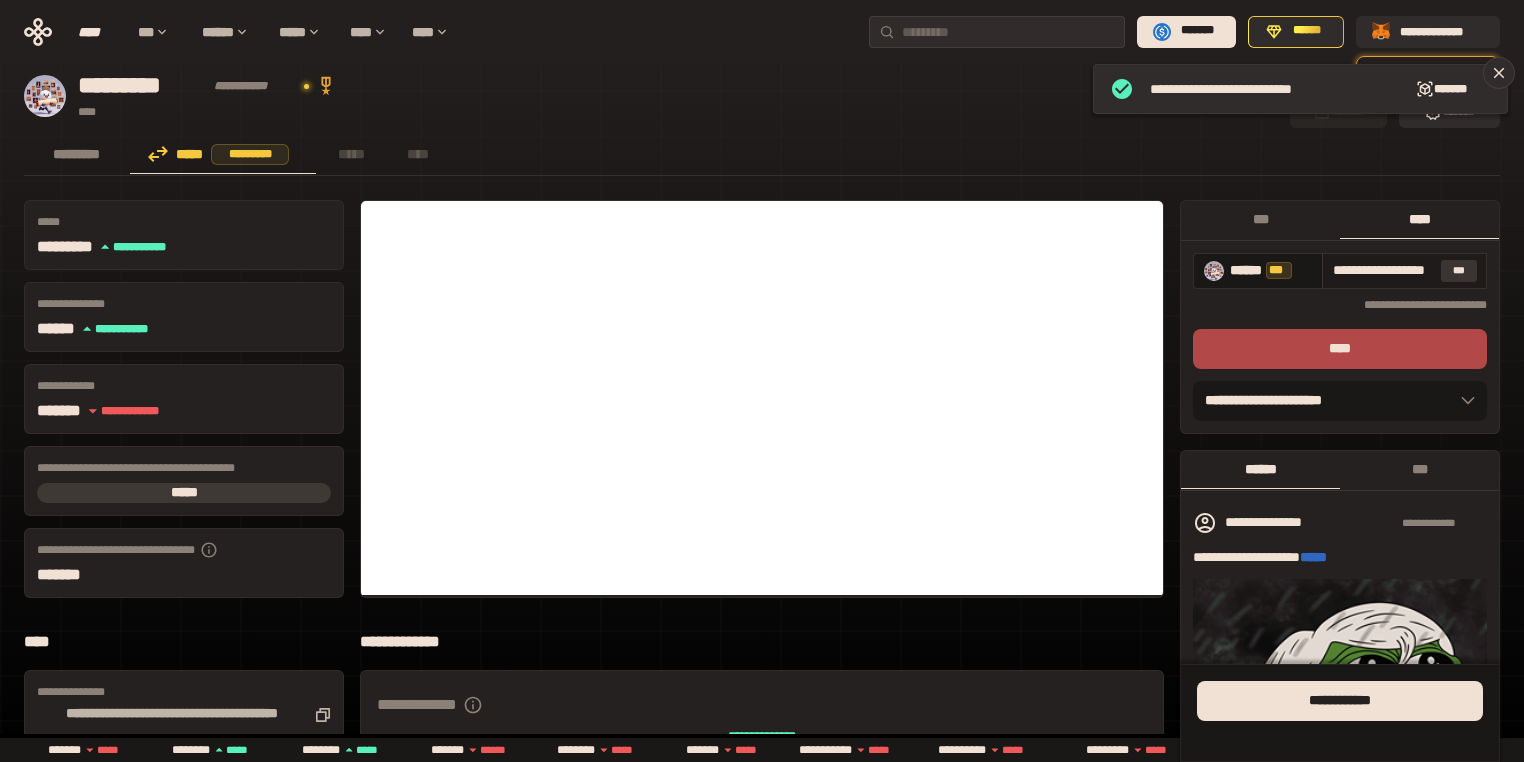 click on "***" at bounding box center (1459, 271) 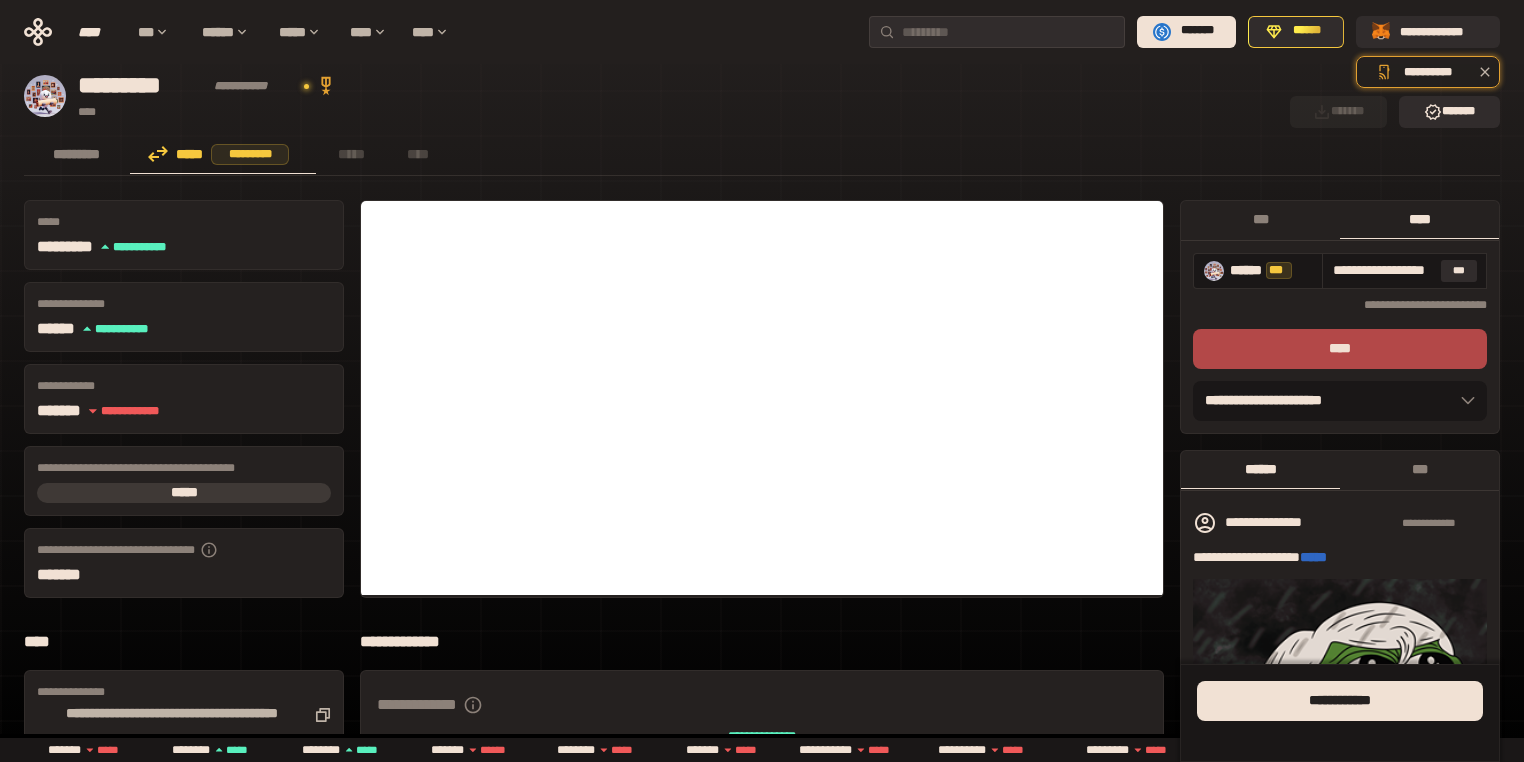 scroll, scrollTop: 0, scrollLeft: 0, axis: both 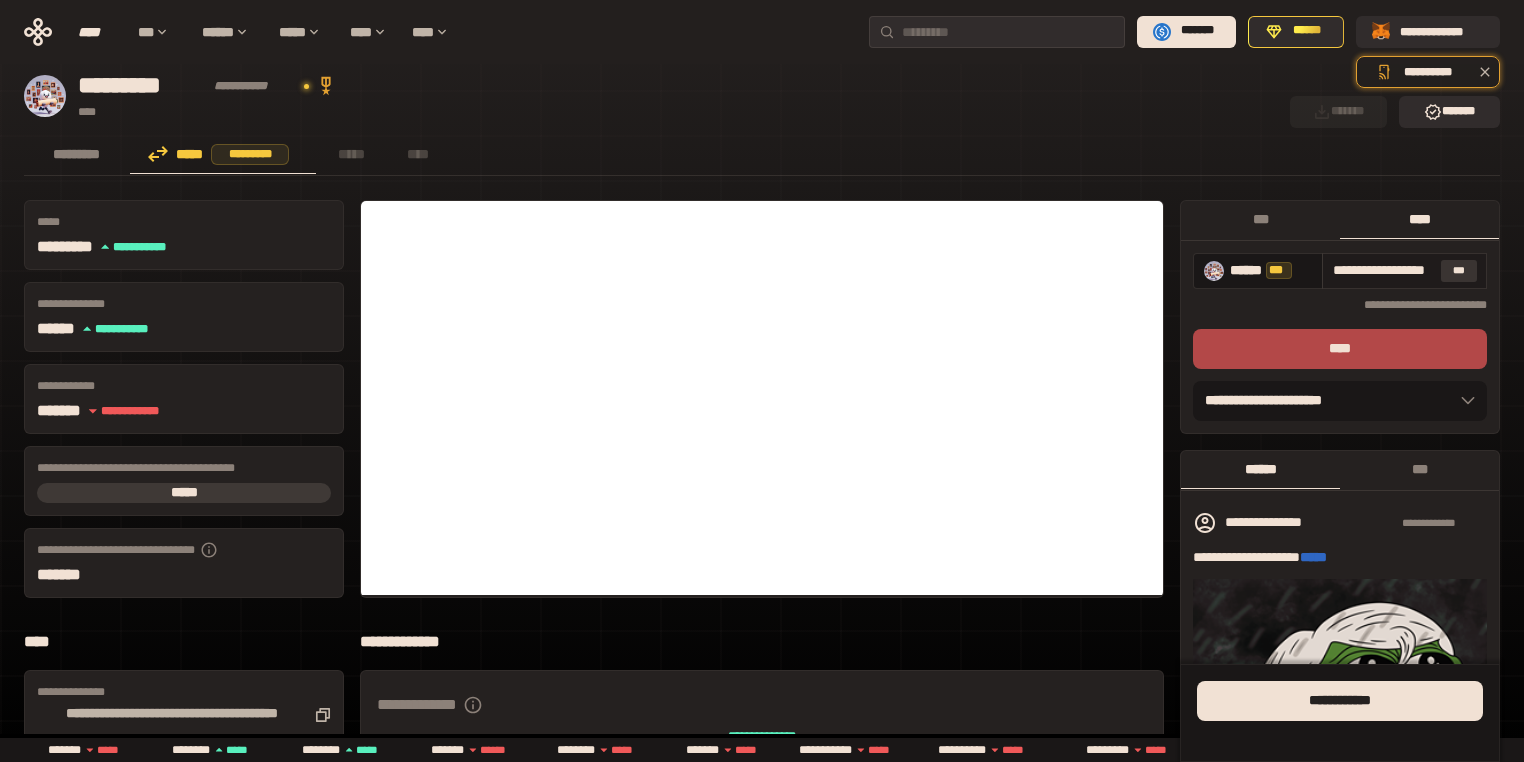 click on "***" at bounding box center [1459, 271] 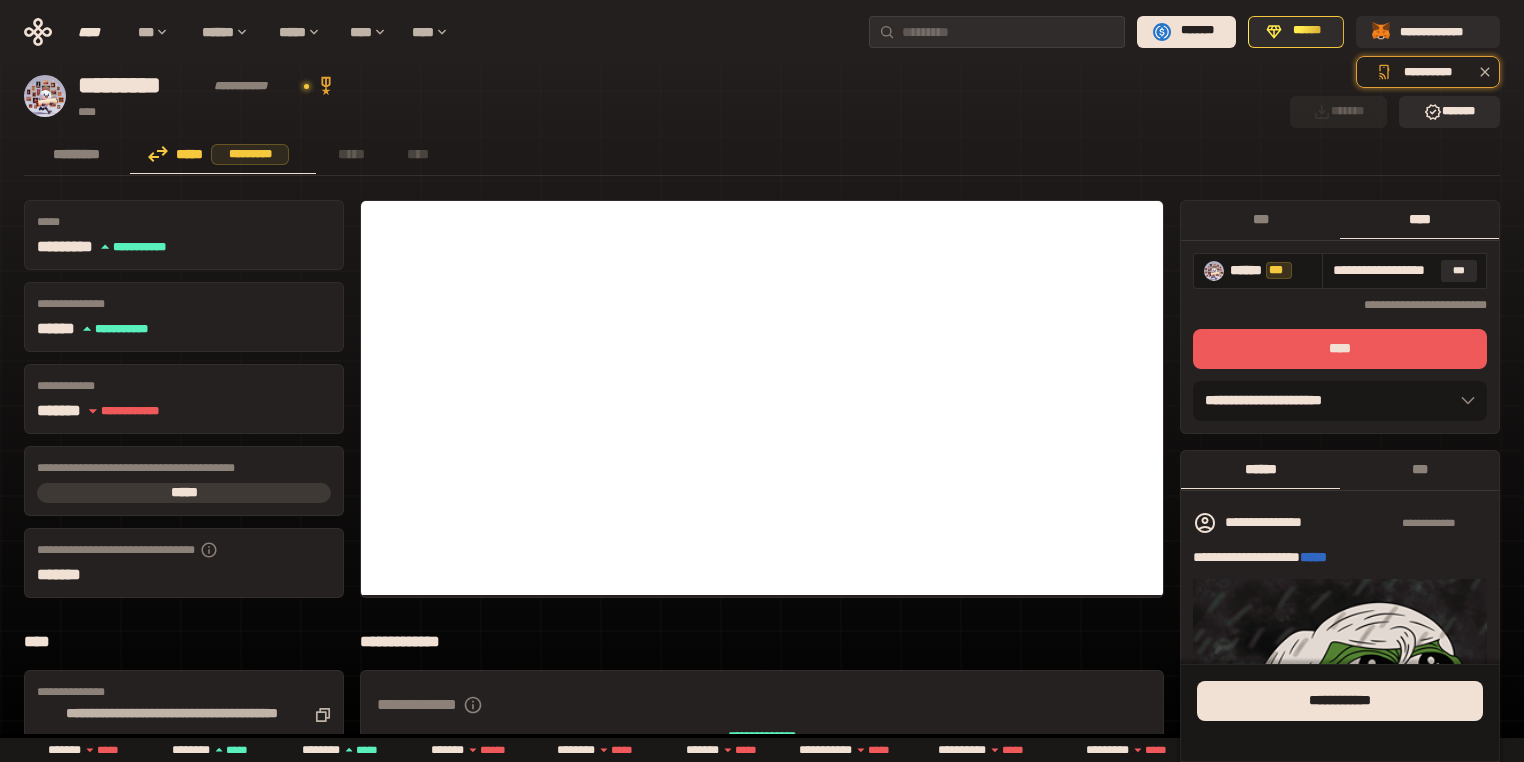 click on "****" at bounding box center (1340, 349) 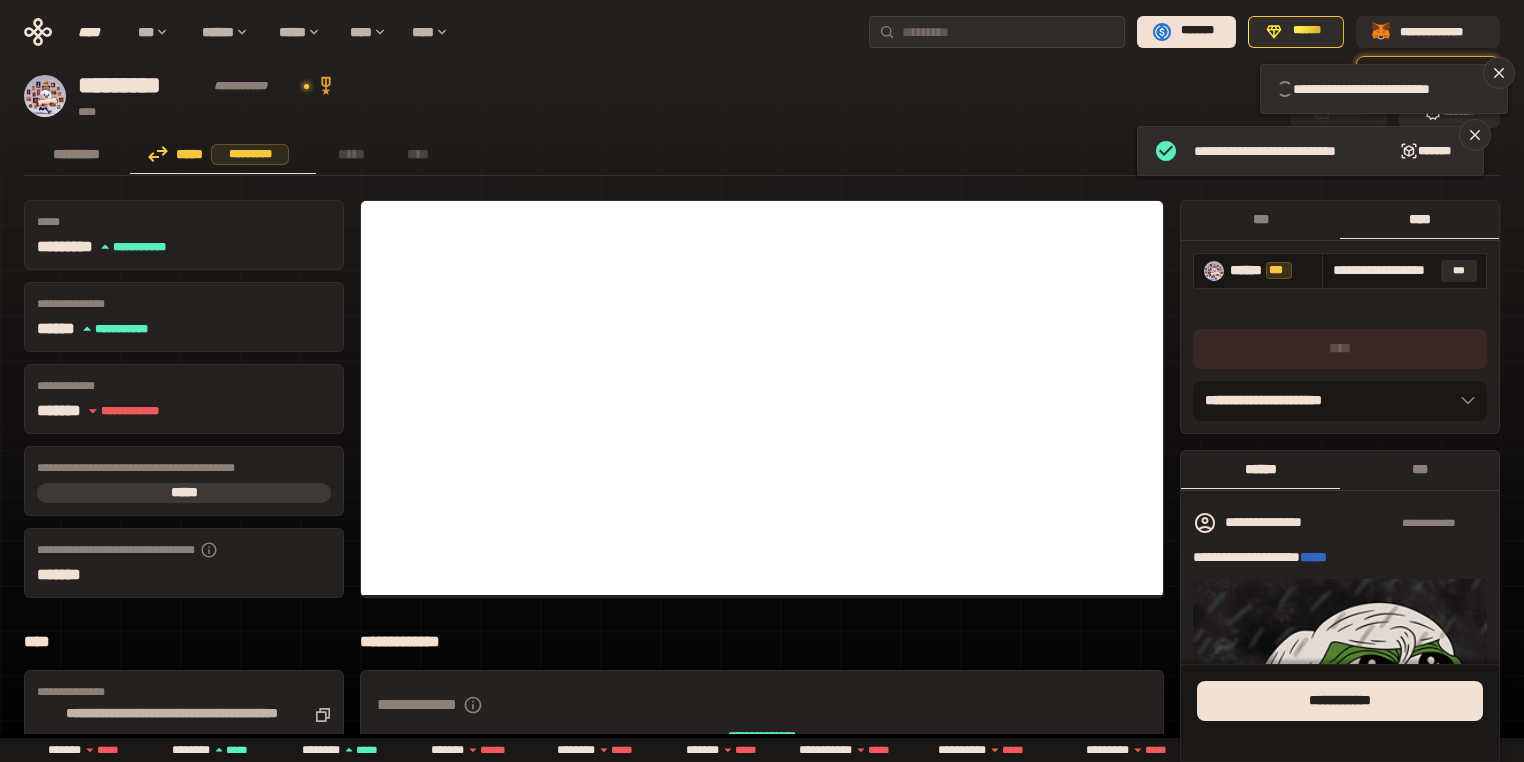 type 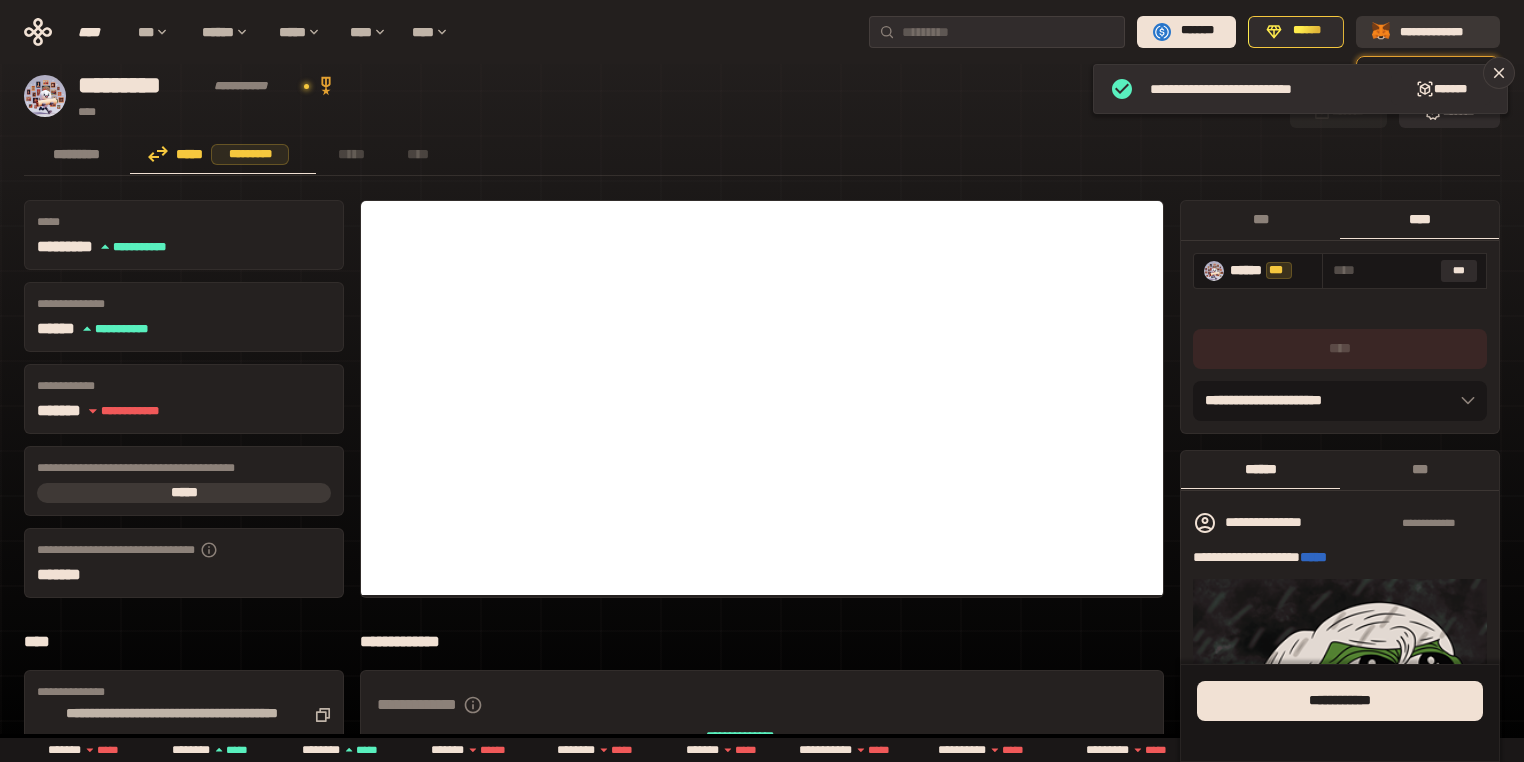 click on "**********" at bounding box center [1442, 31] 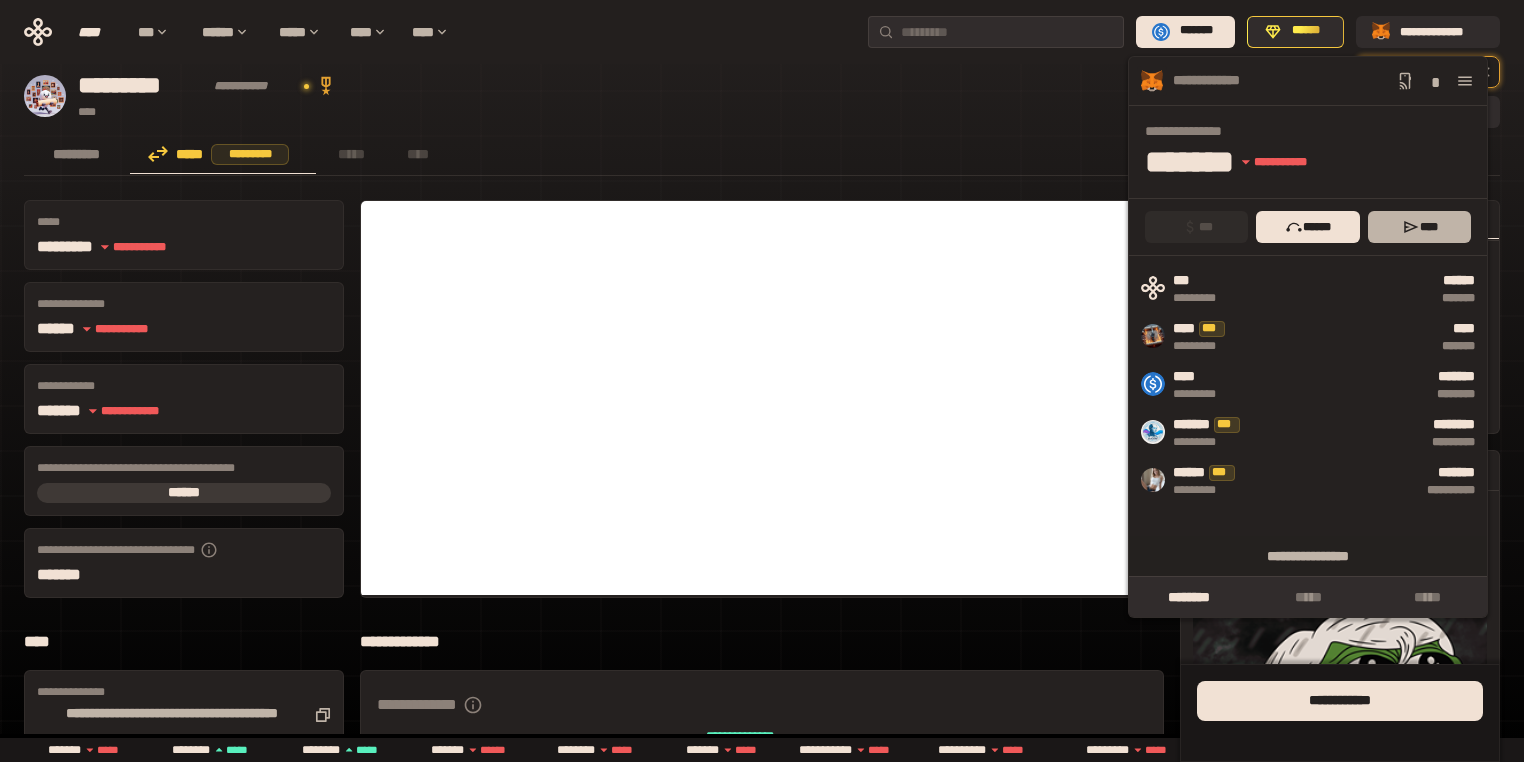 type 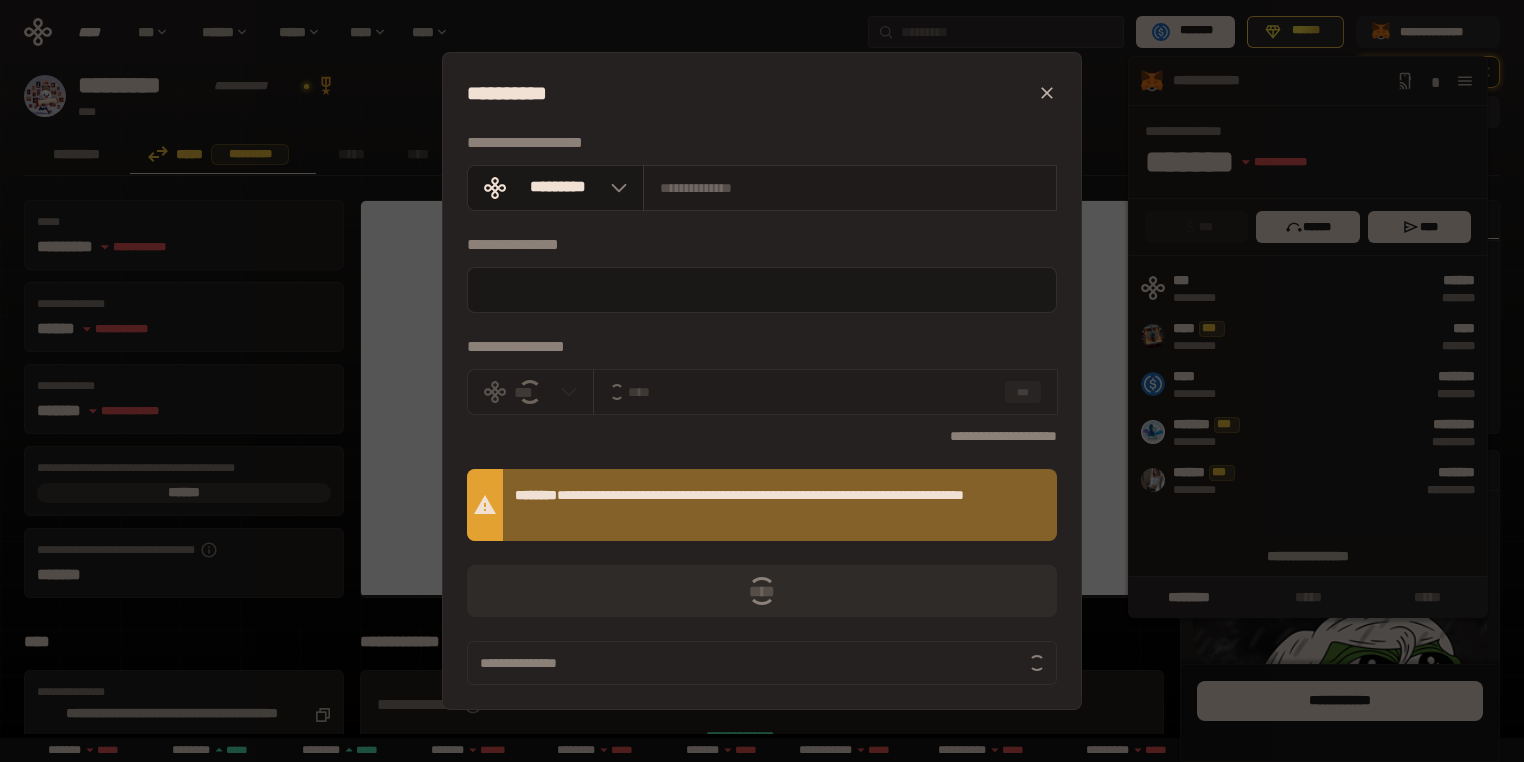 click at bounding box center [850, 188] 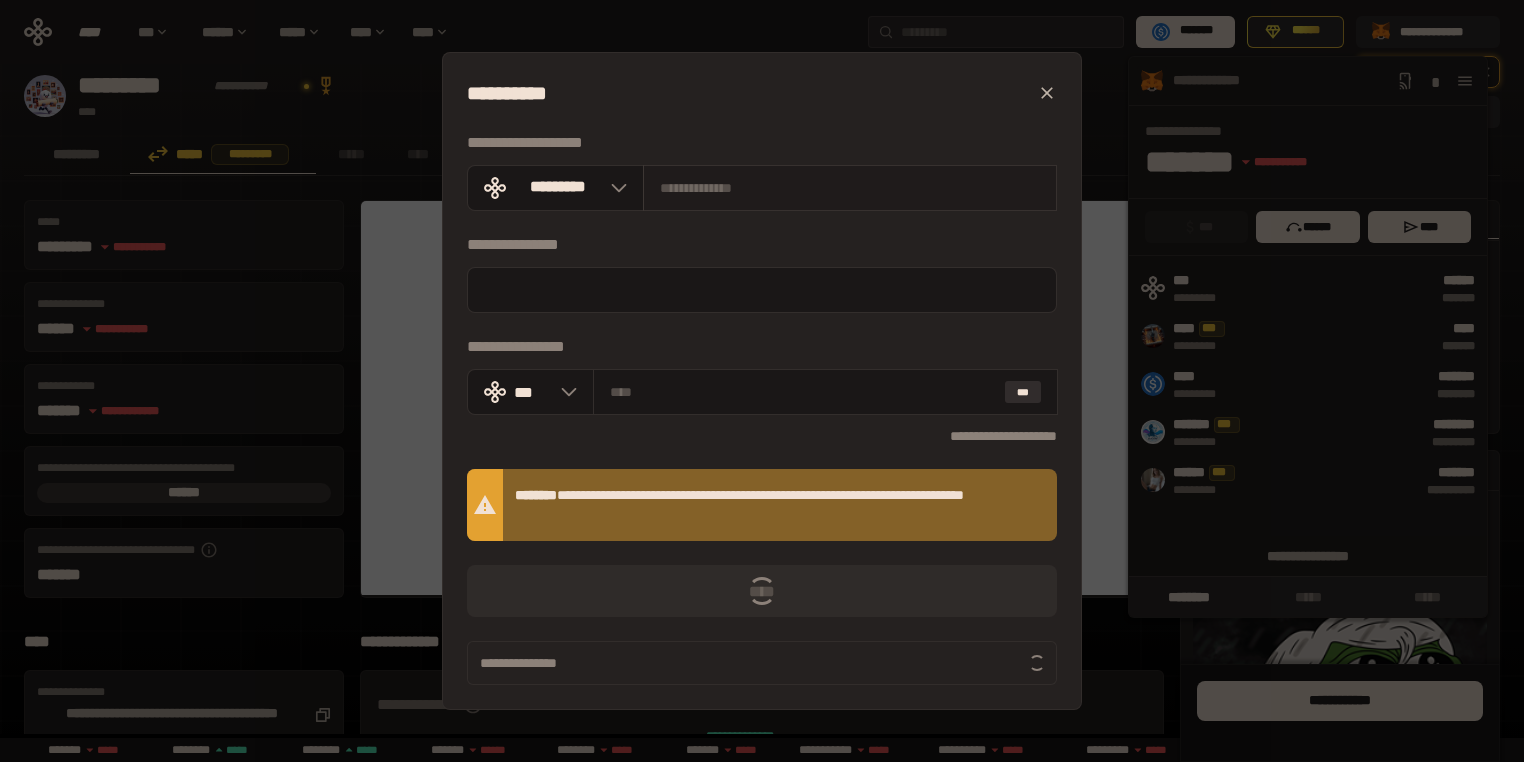 paste on "**********" 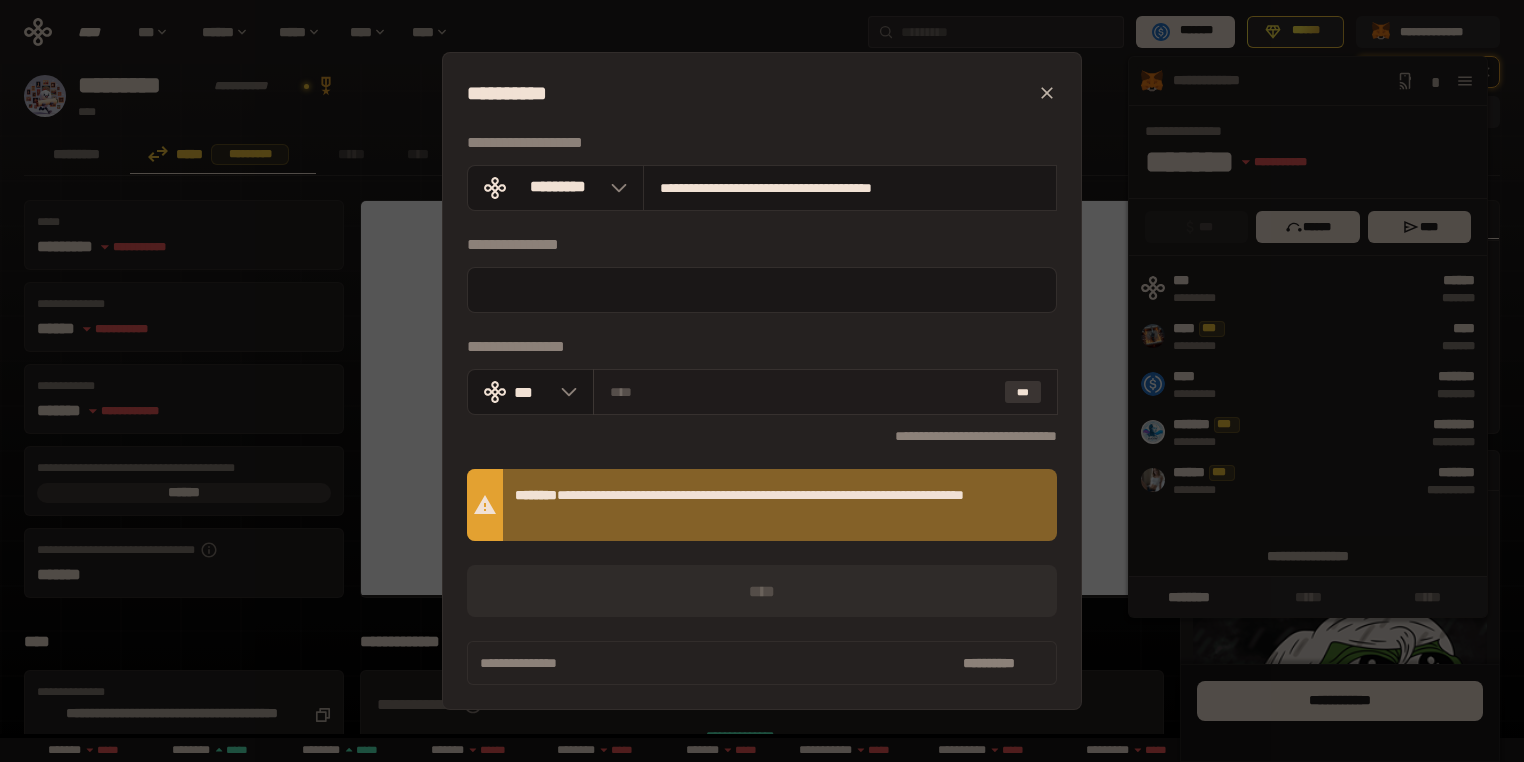type on "**********" 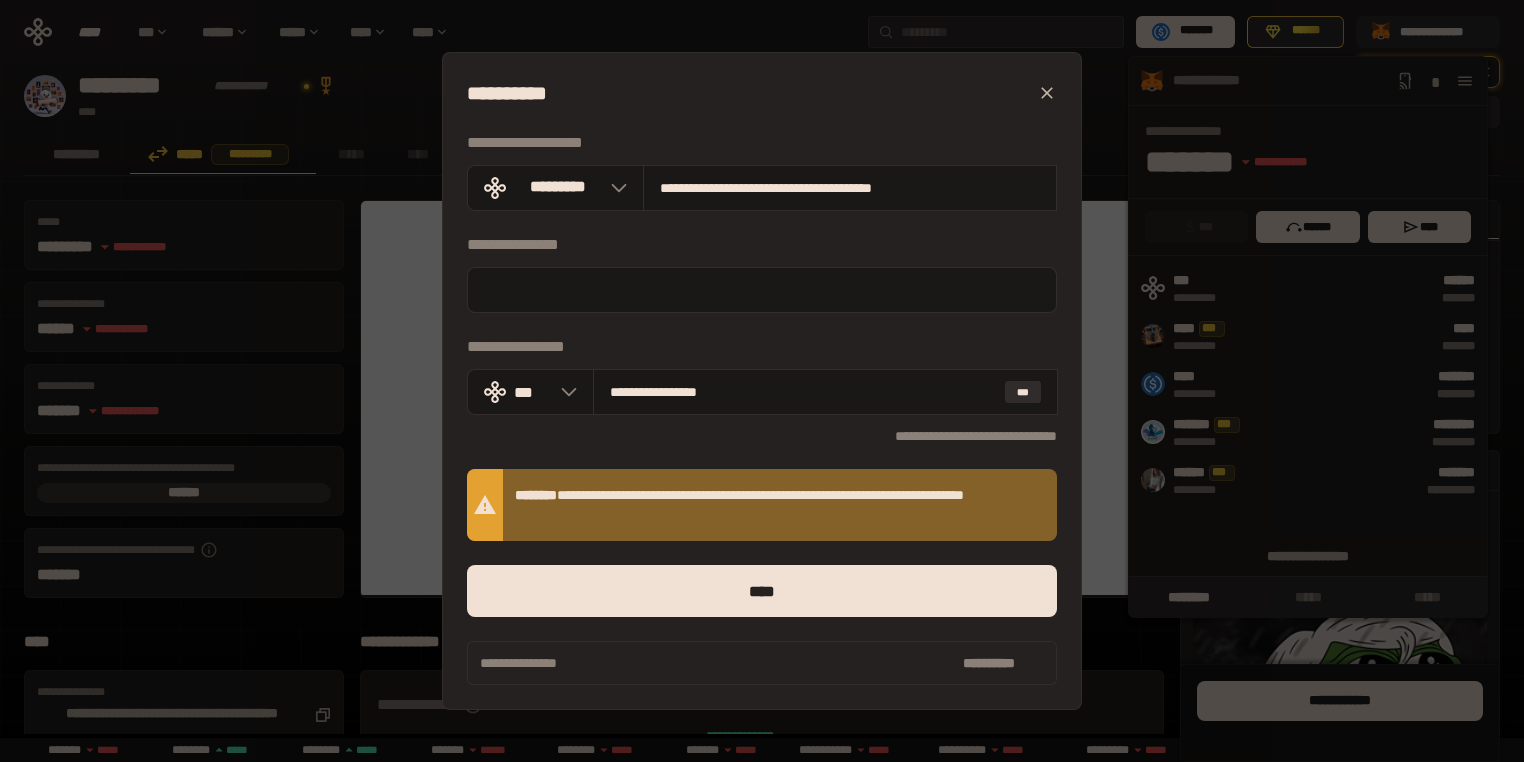 drag, startPoint x: 637, startPoint y: 390, endPoint x: 1127, endPoint y: 392, distance: 490.0041 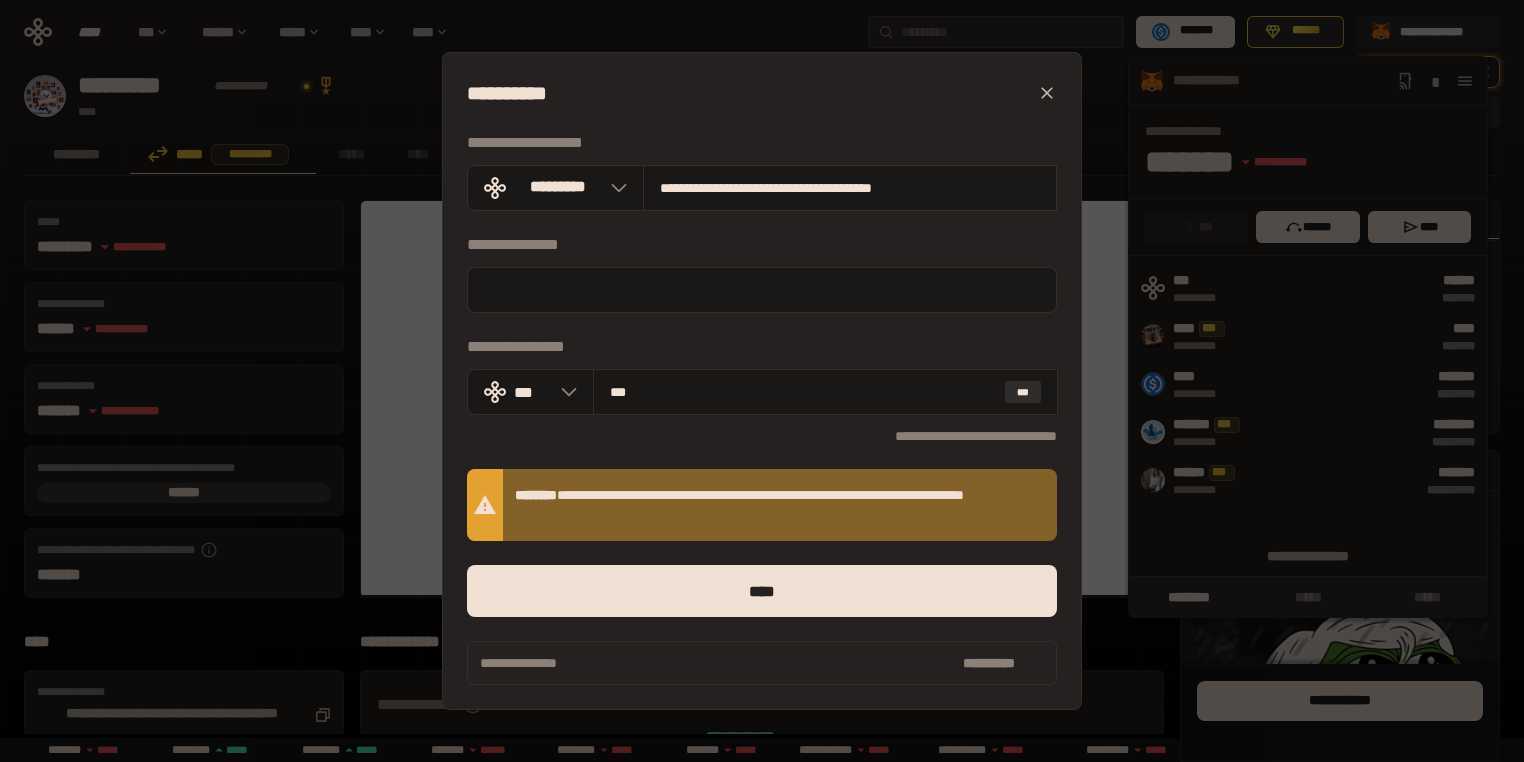 type on "***" 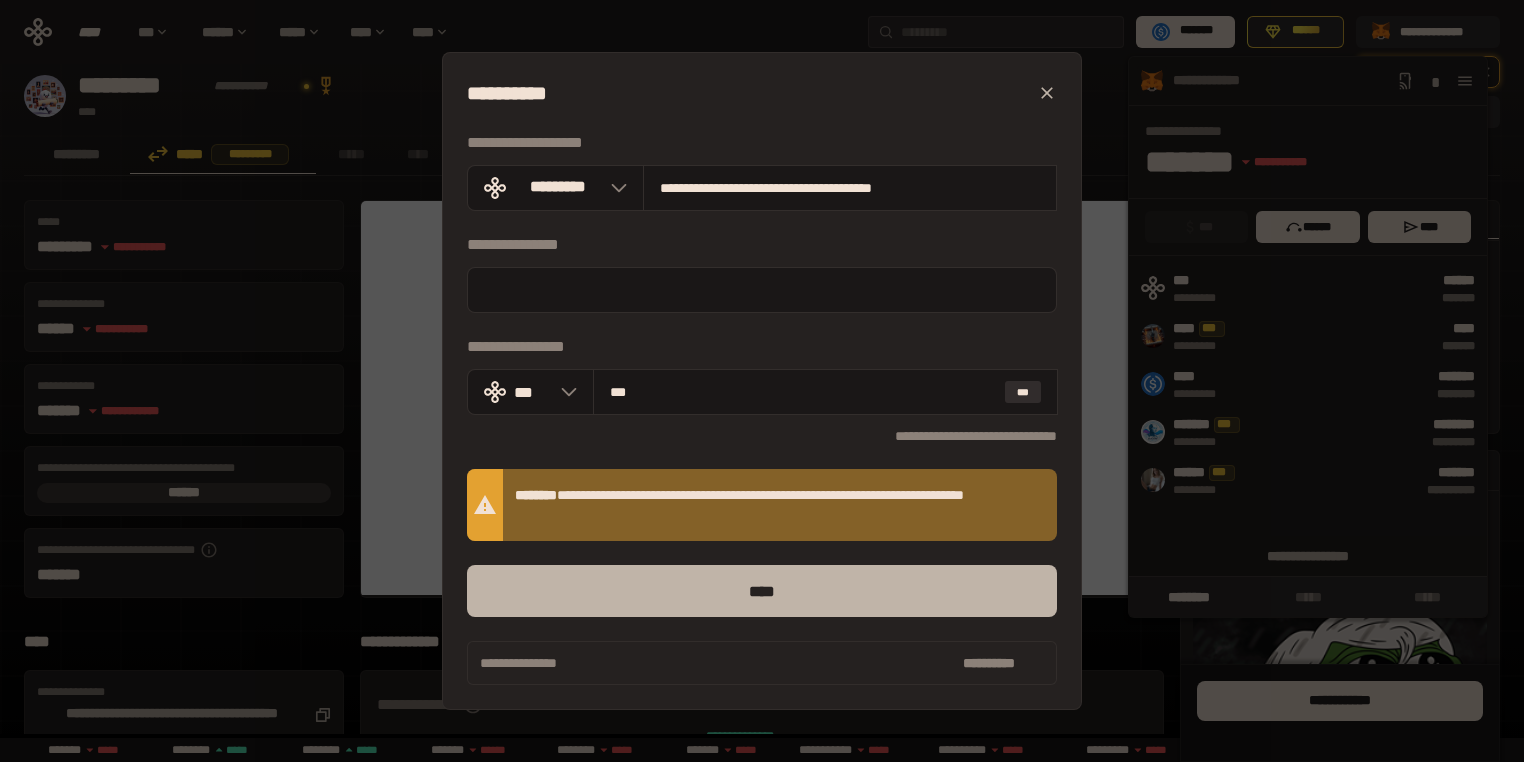 drag, startPoint x: 894, startPoint y: 561, endPoint x: 881, endPoint y: 573, distance: 17.691807 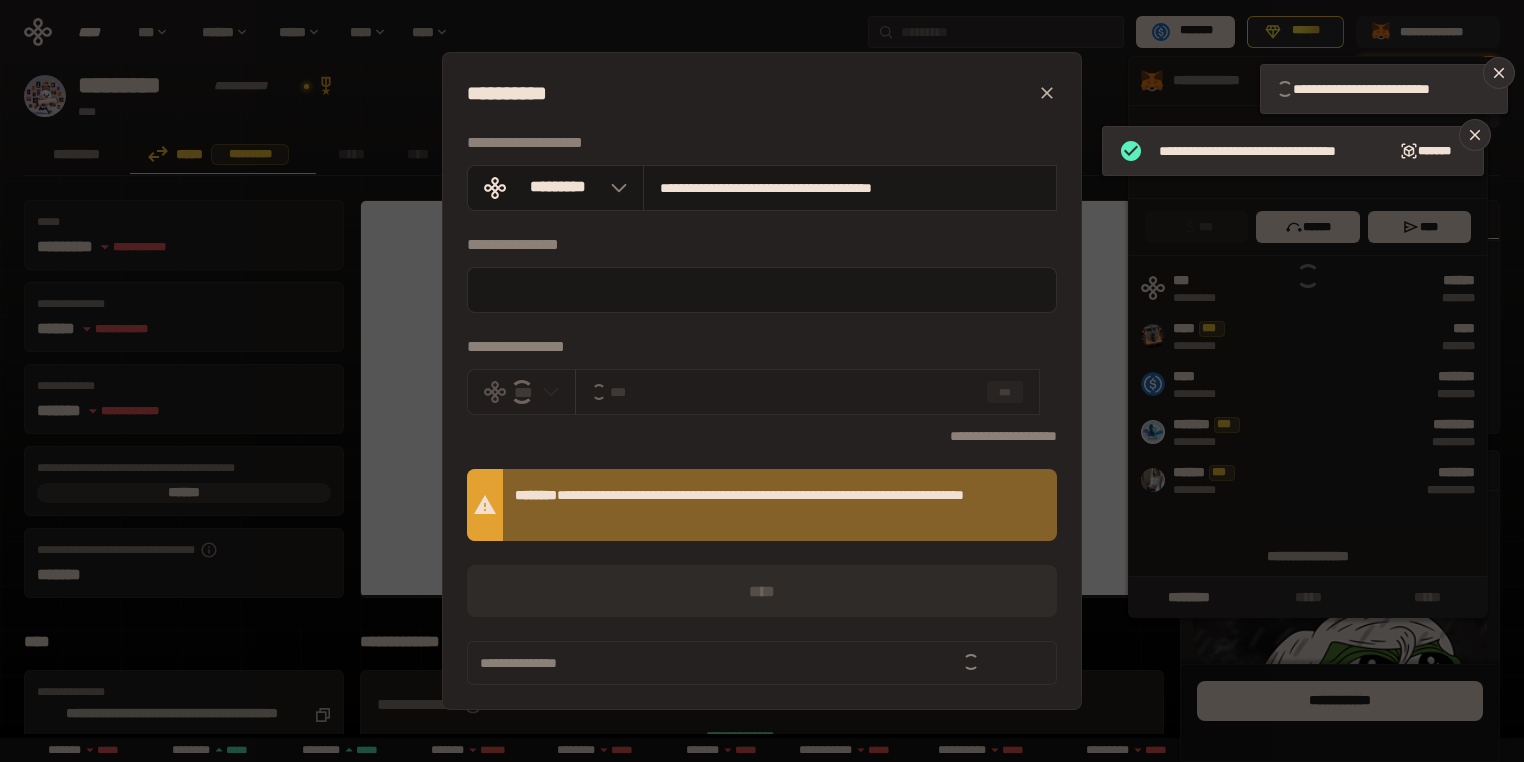 type 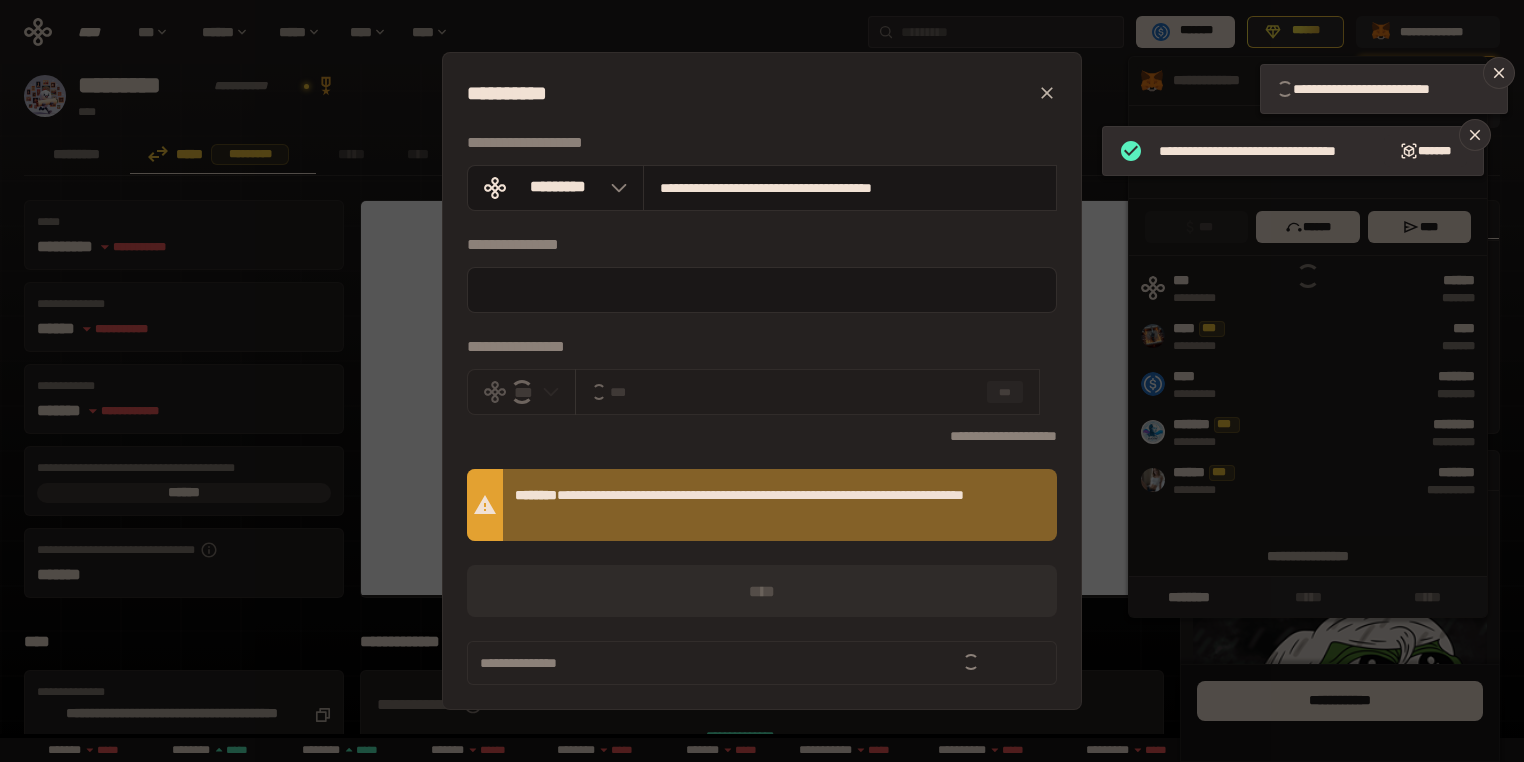 type 